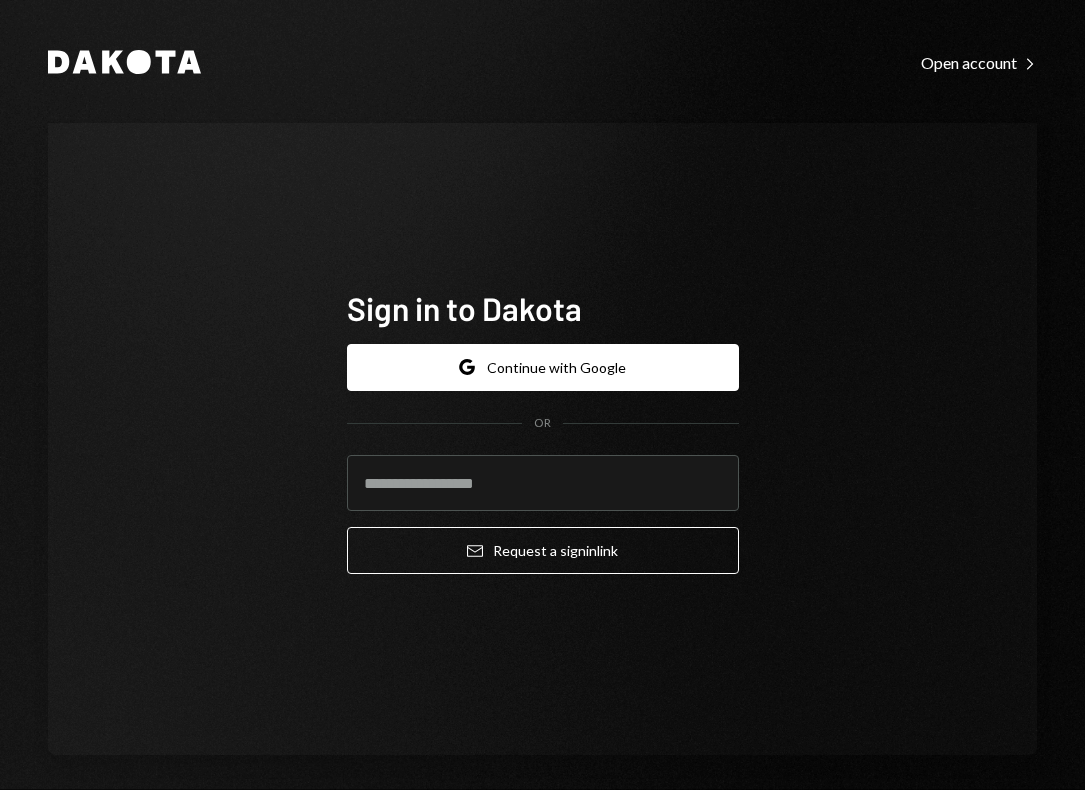 scroll, scrollTop: 0, scrollLeft: 0, axis: both 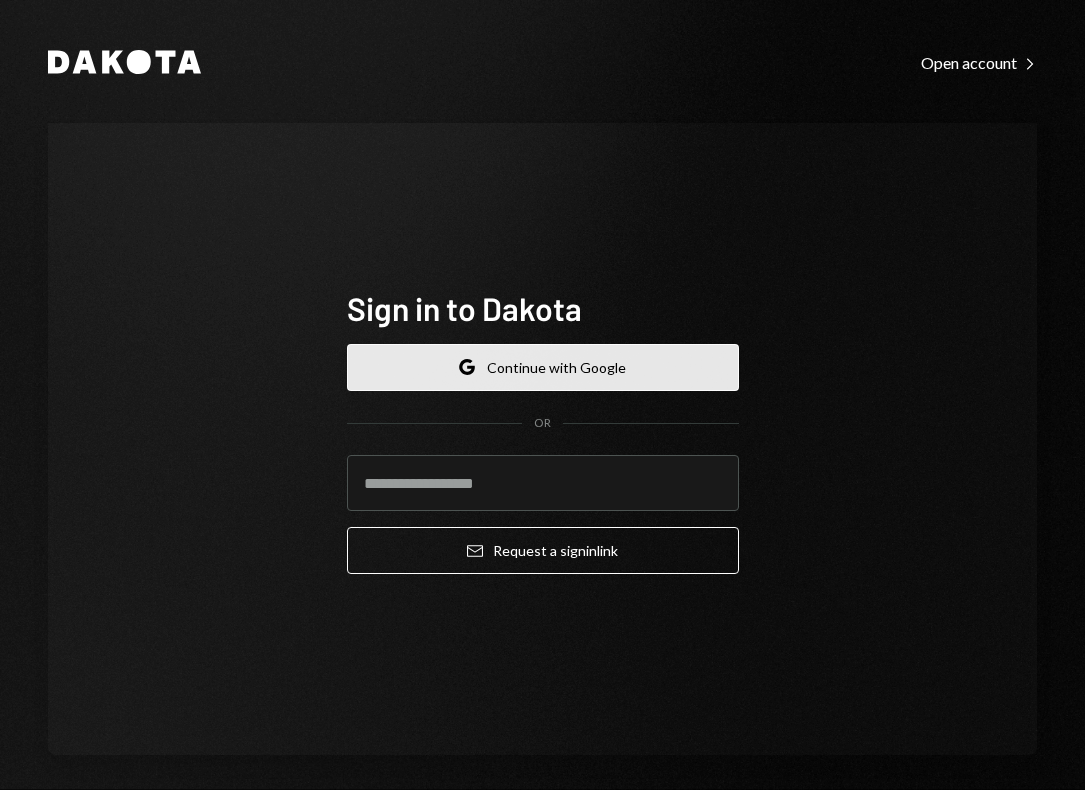 click on "Google  Continue with Google" at bounding box center (543, 367) 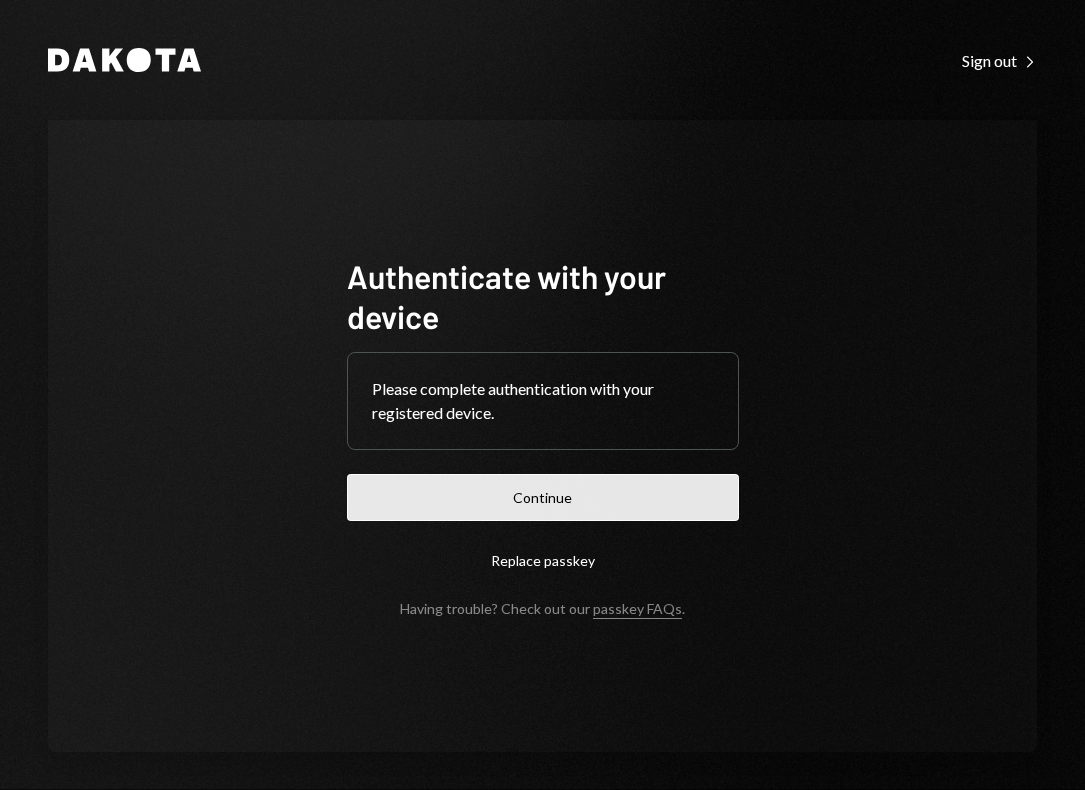 scroll, scrollTop: 0, scrollLeft: 0, axis: both 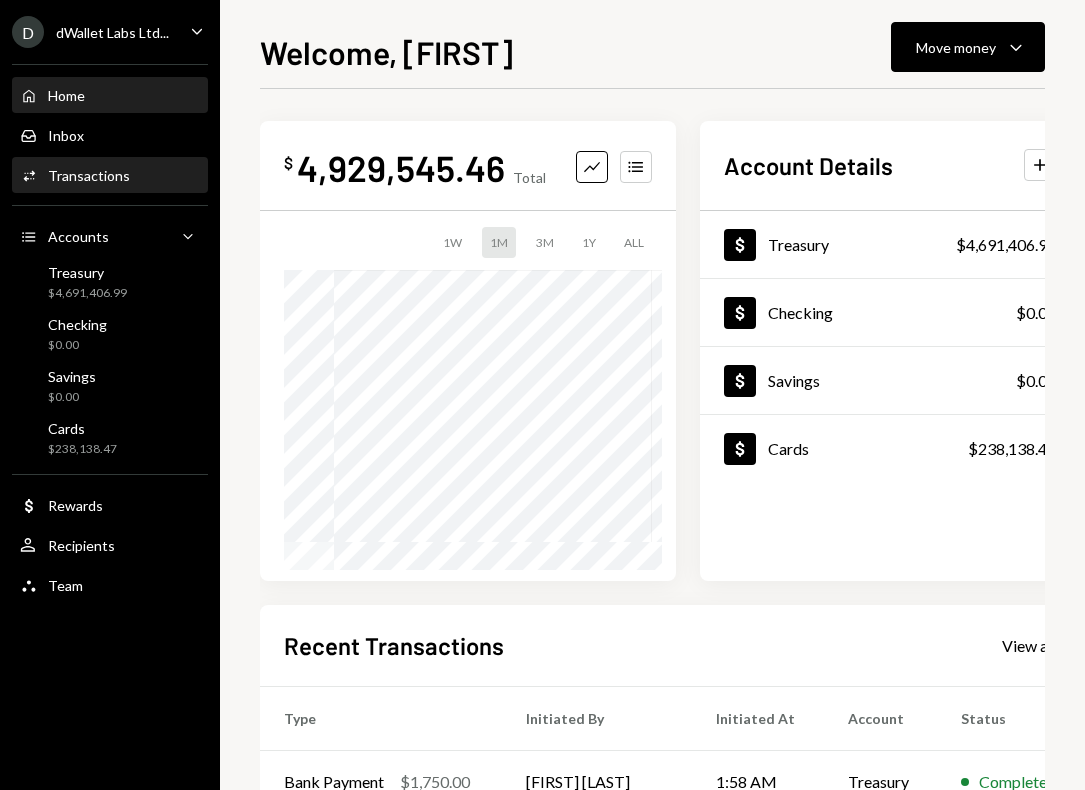 click on "Transactions" at bounding box center (89, 175) 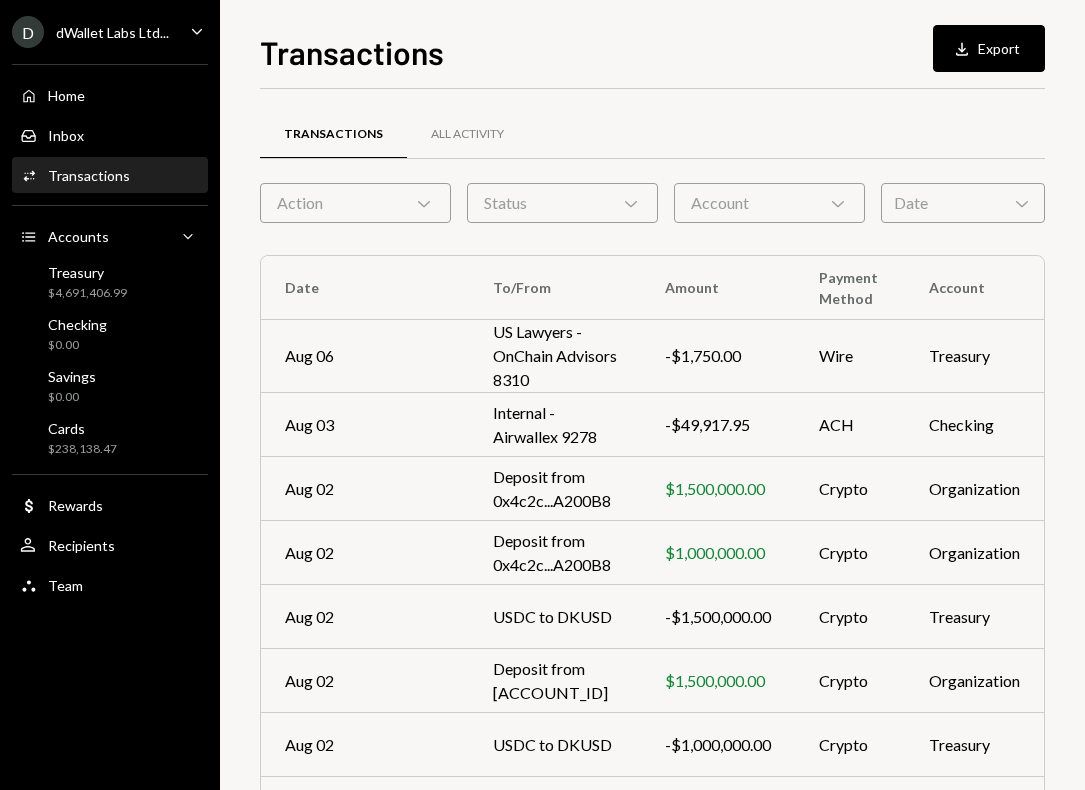 click on "Action Chevron Down" at bounding box center [355, 203] 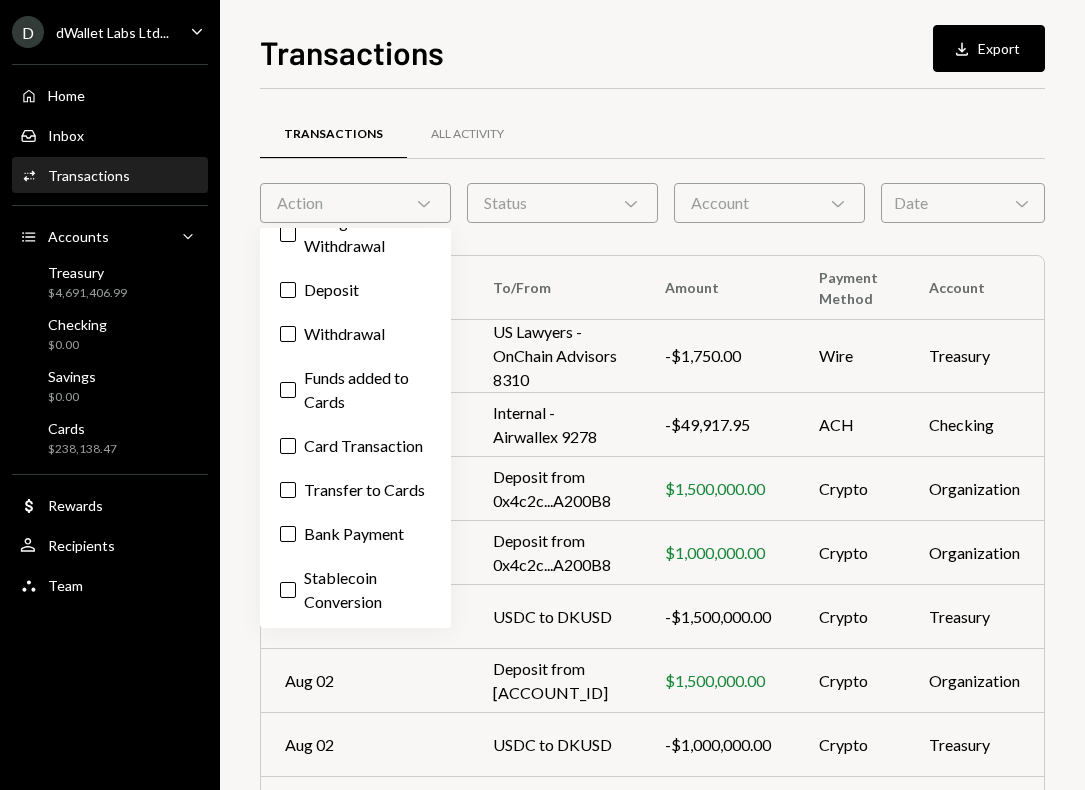 scroll, scrollTop: 0, scrollLeft: 0, axis: both 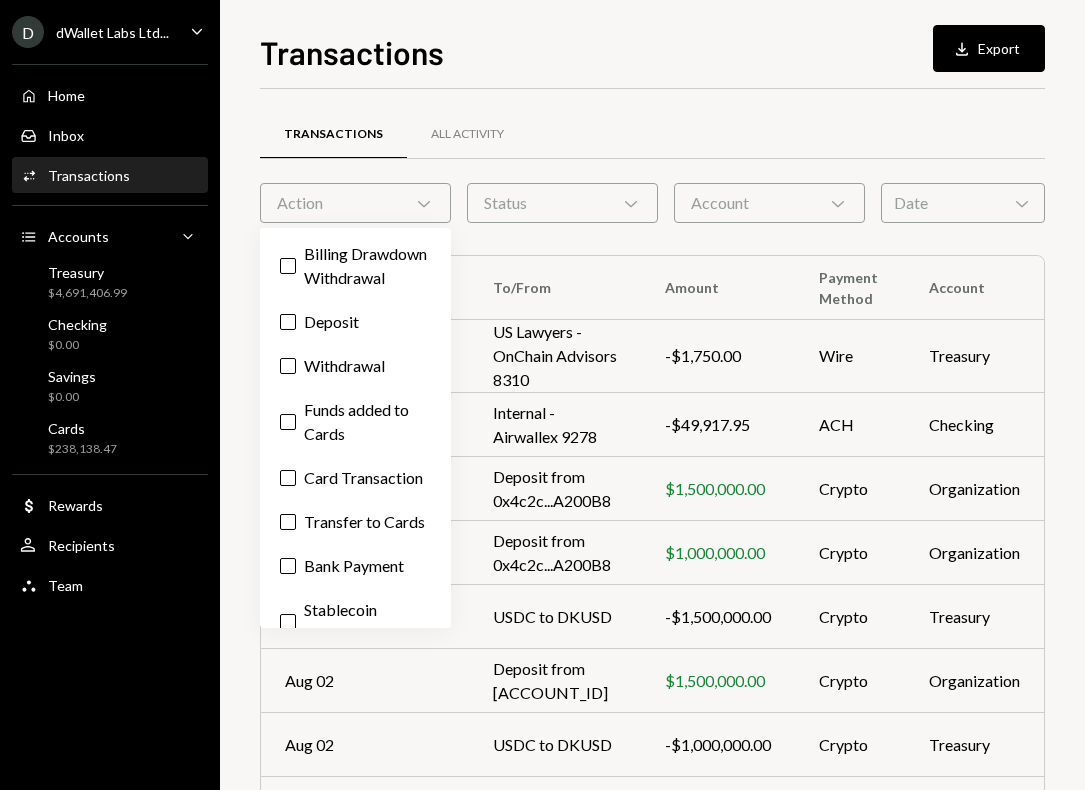 click on "Action Chevron Down" at bounding box center (355, 203) 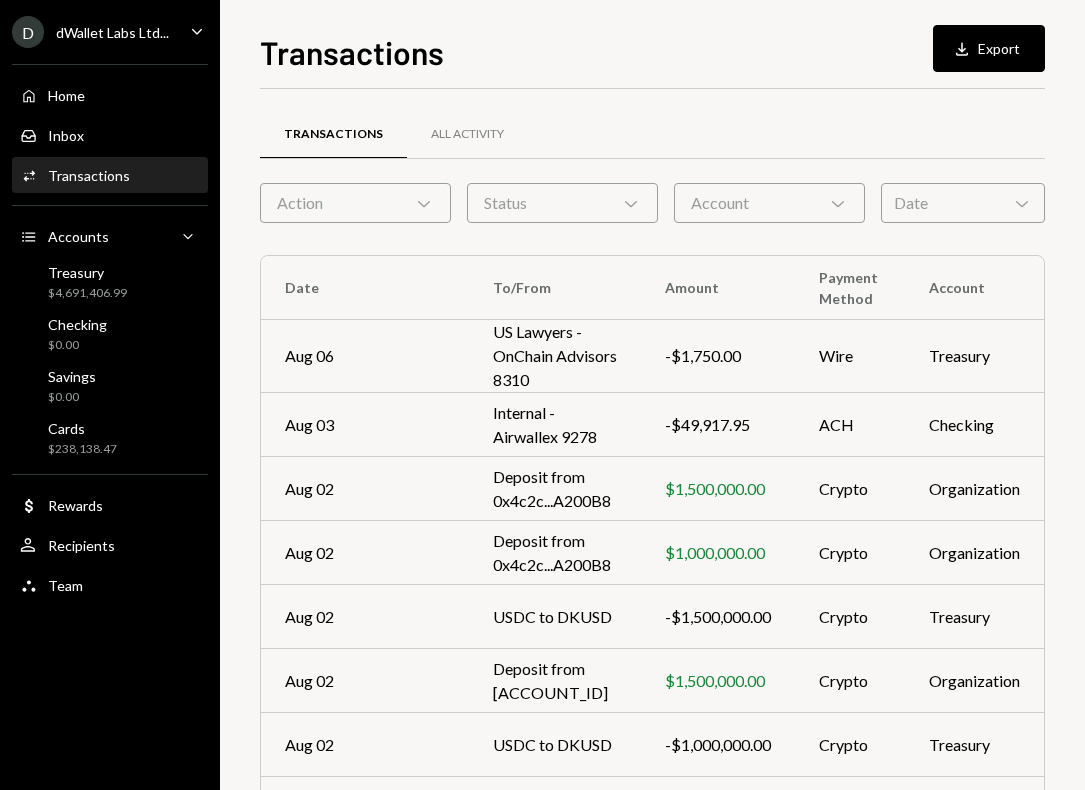 click on "Status Chevron Down" at bounding box center (562, 203) 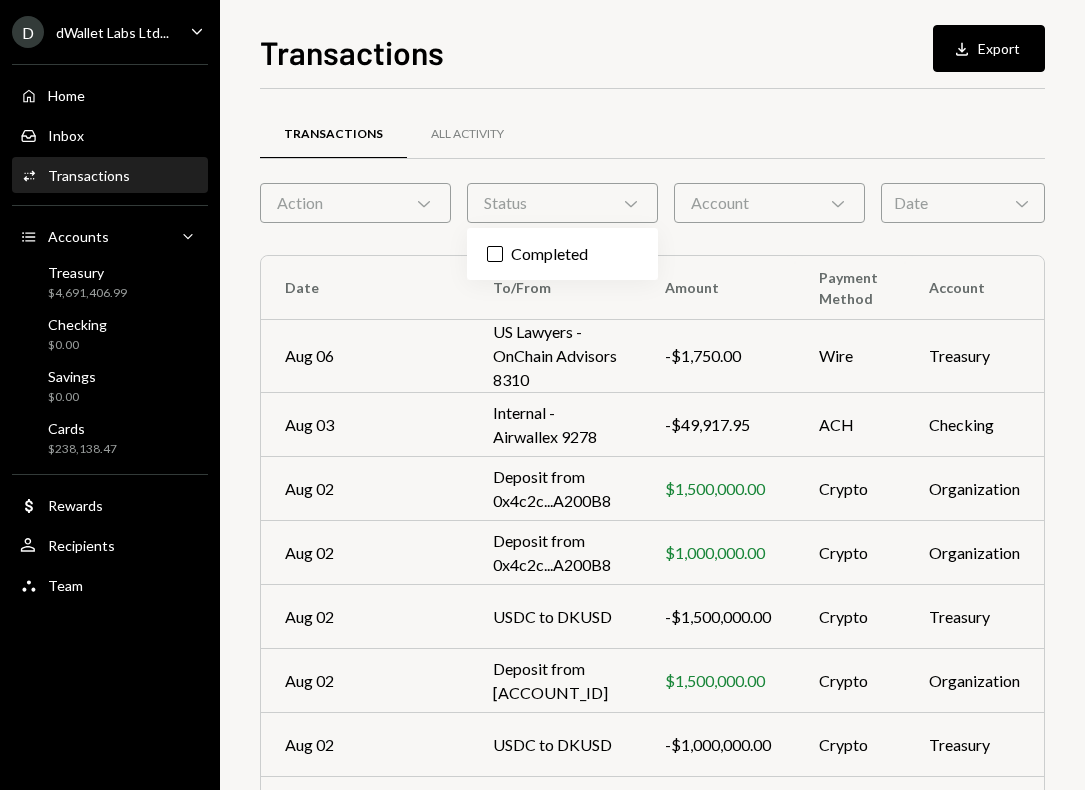 click on "Transactions All Activity" at bounding box center [652, 146] 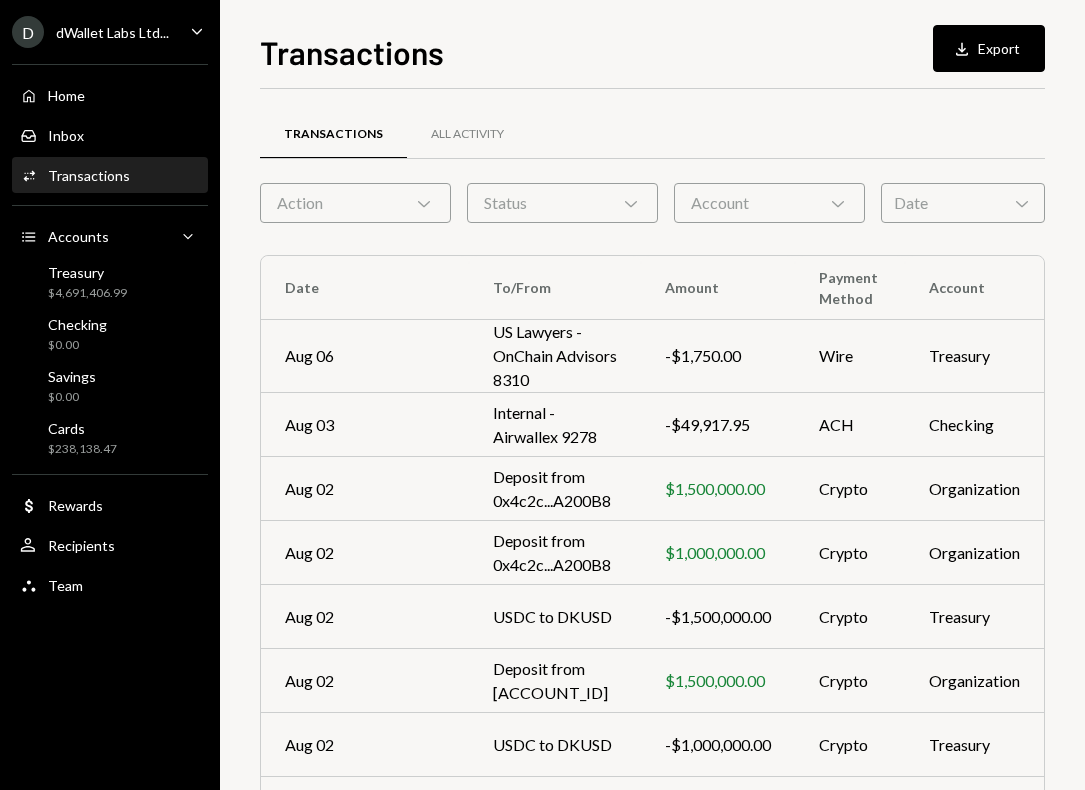 click on "Account Chevron Down" at bounding box center (769, 203) 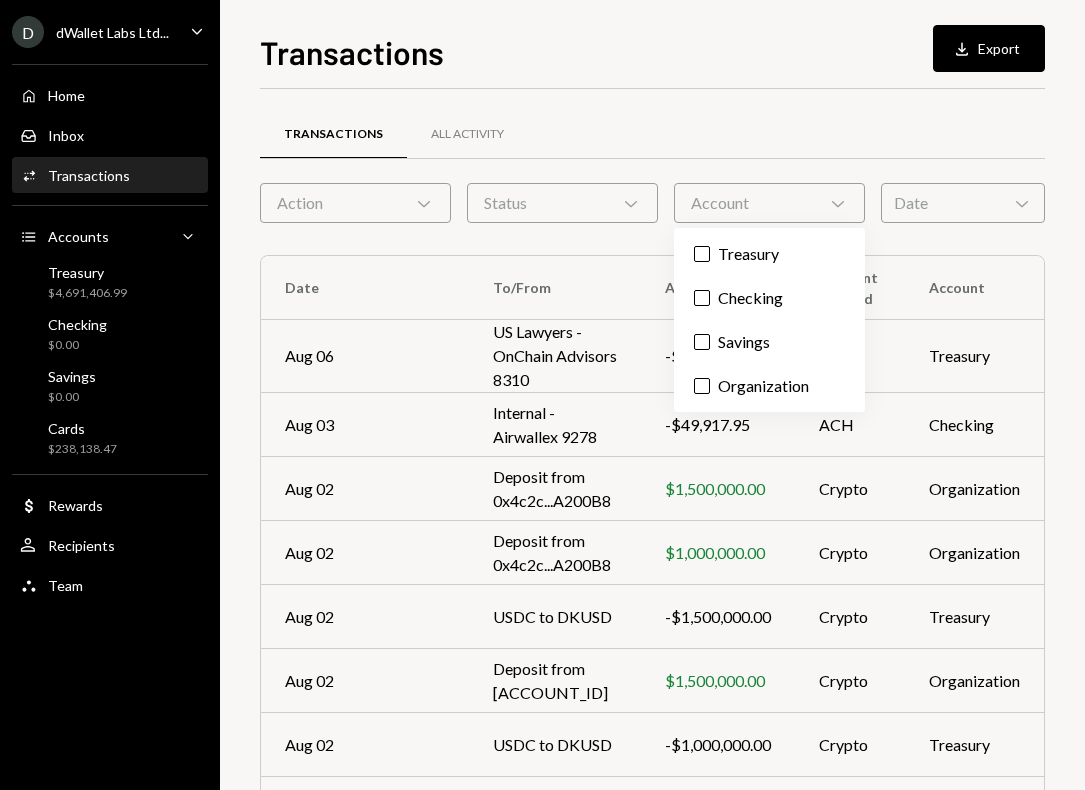 click on "Date Chevron Down" at bounding box center [963, 203] 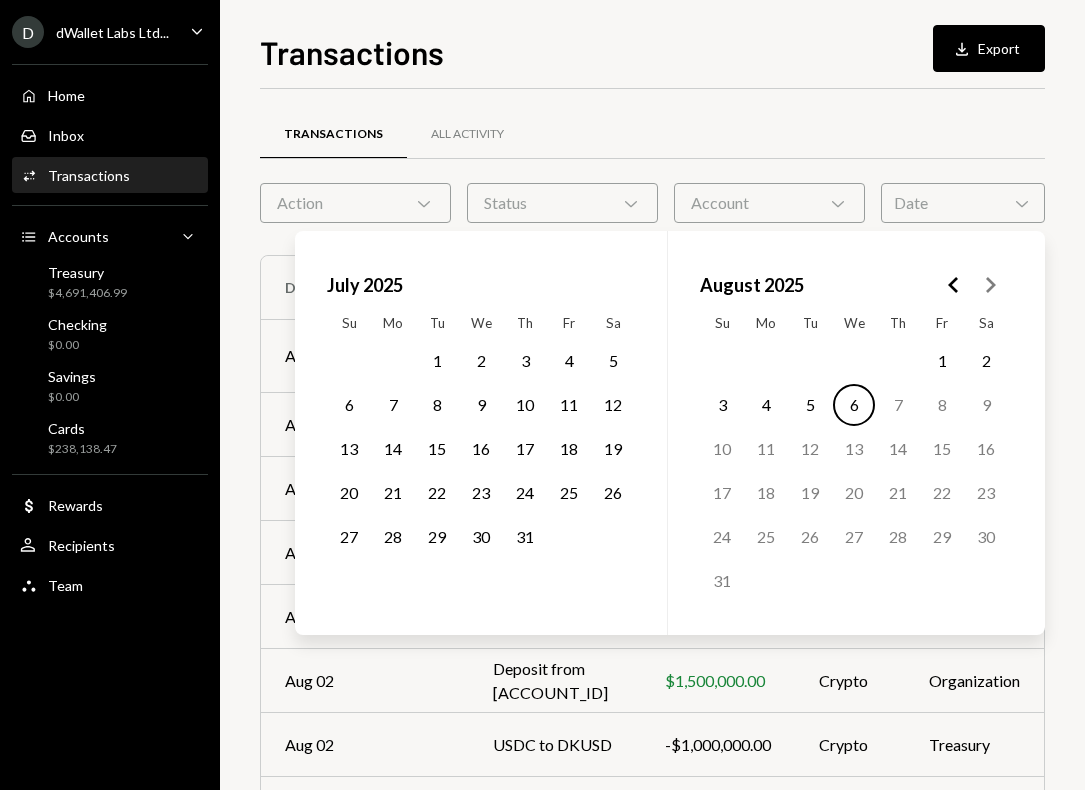 click on "Date Chevron Down" at bounding box center [963, 203] 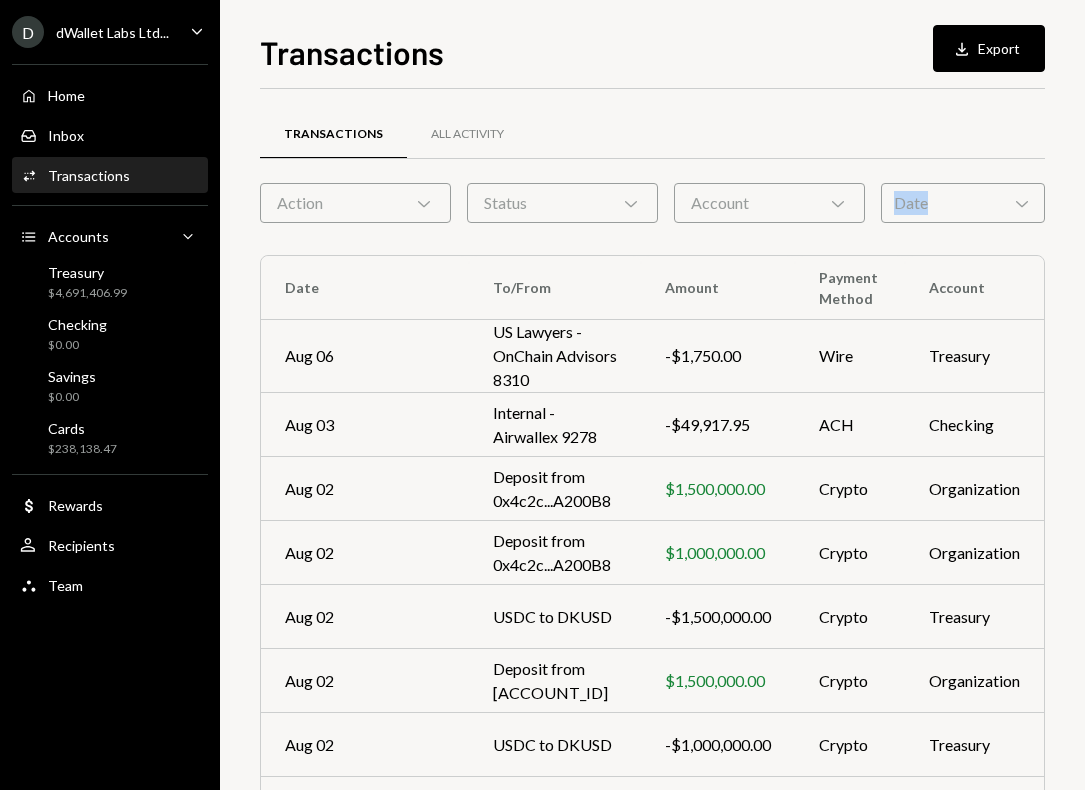 click on "Date Chevron Down" at bounding box center [963, 203] 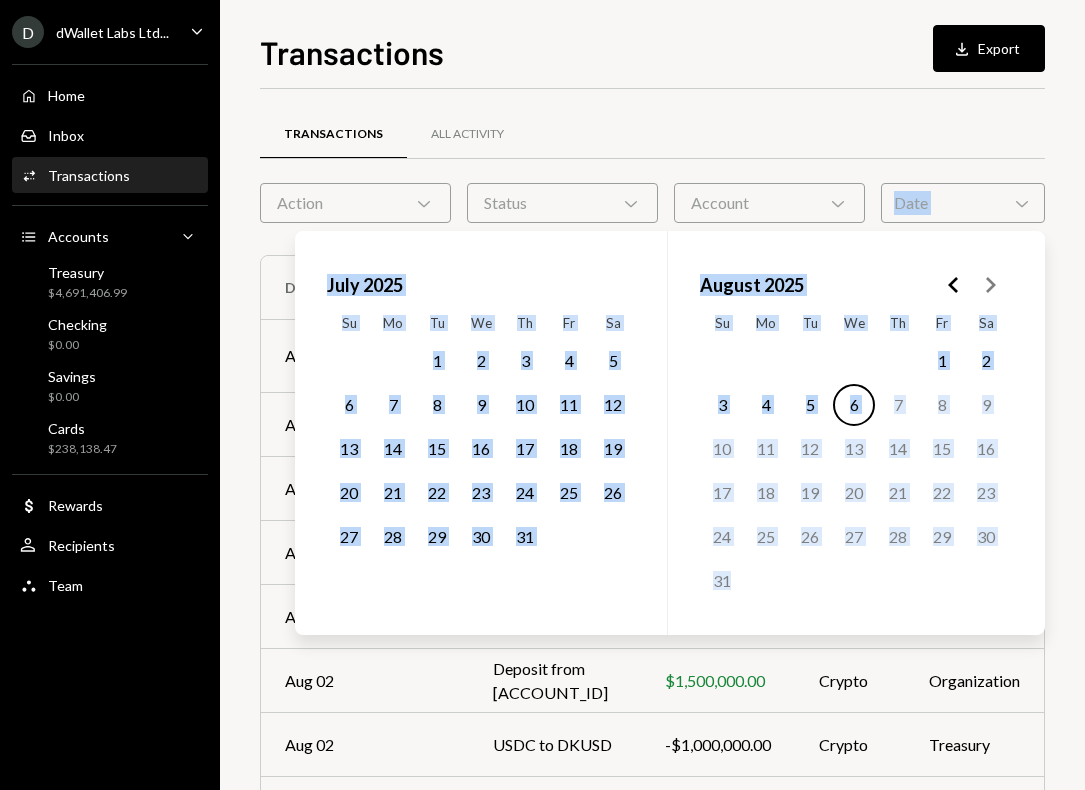 click on "[MONTH] [YEAR] [DAYS]" at bounding box center (853, 433) 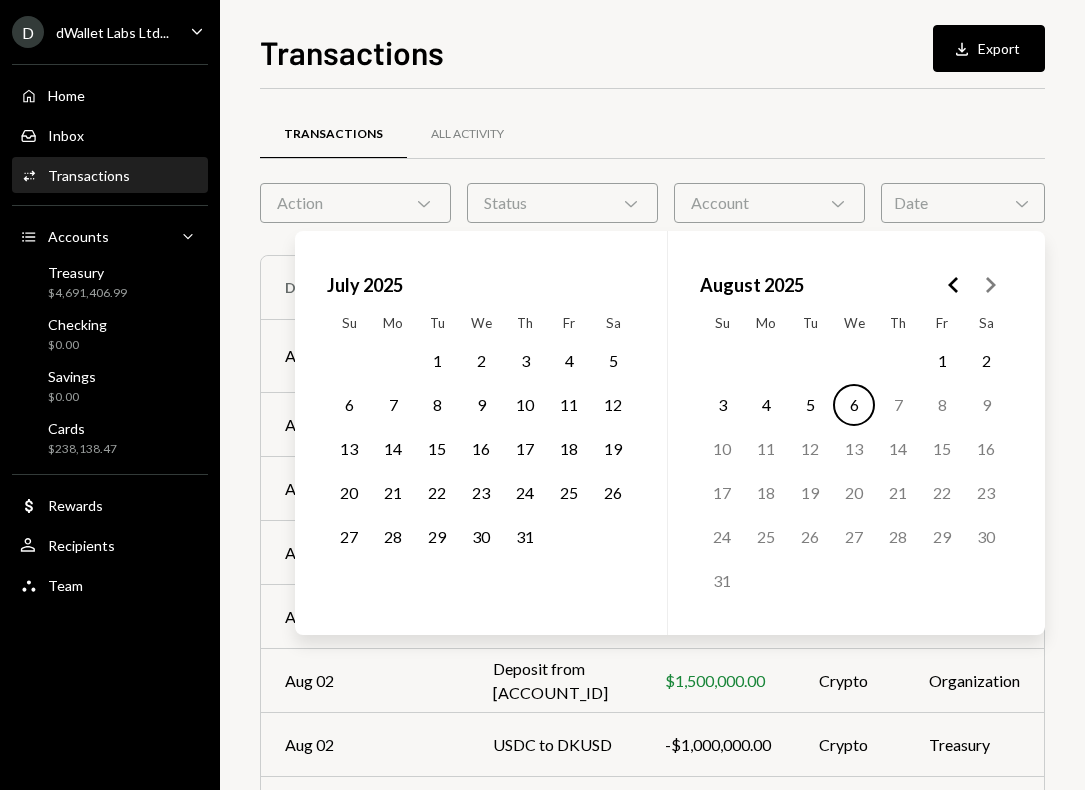 click 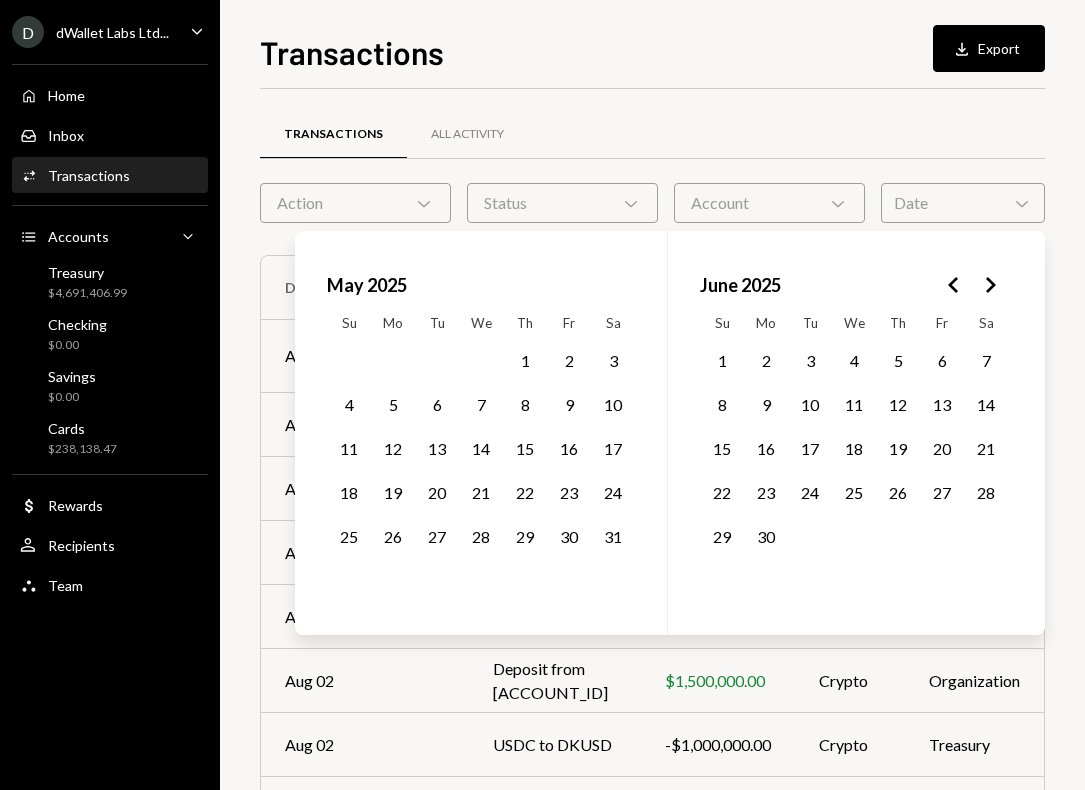 click on "1" at bounding box center [722, 361] 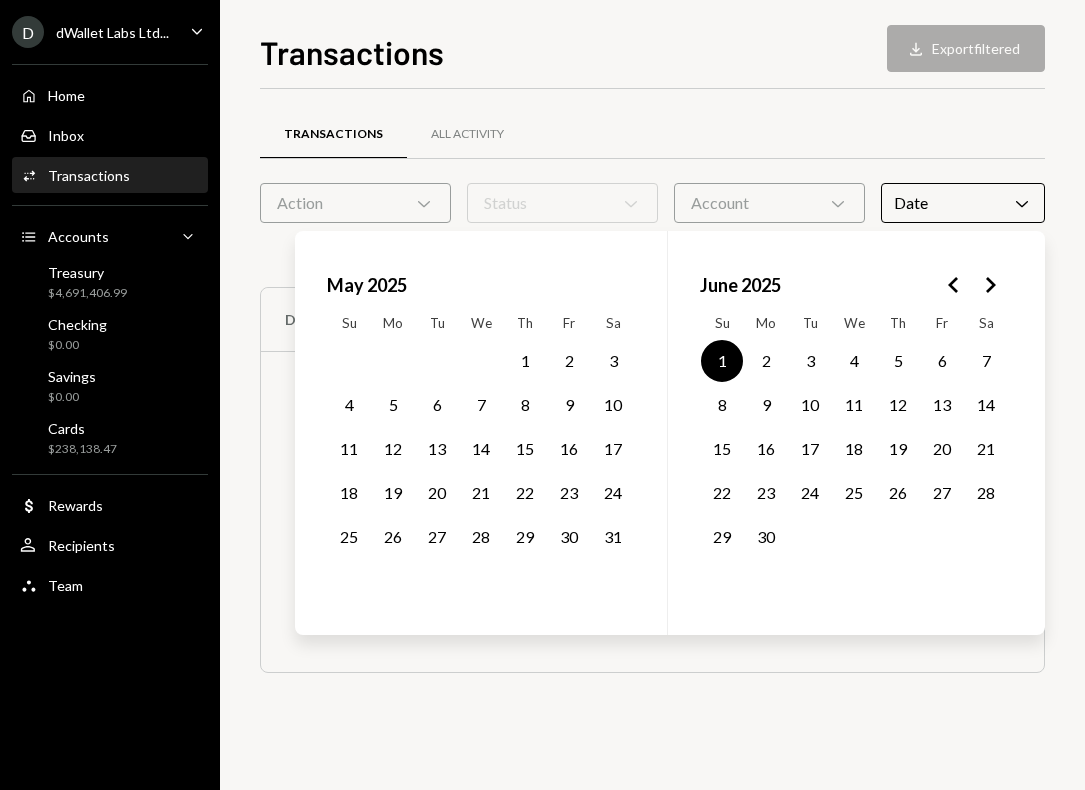 click on "30" at bounding box center (766, 537) 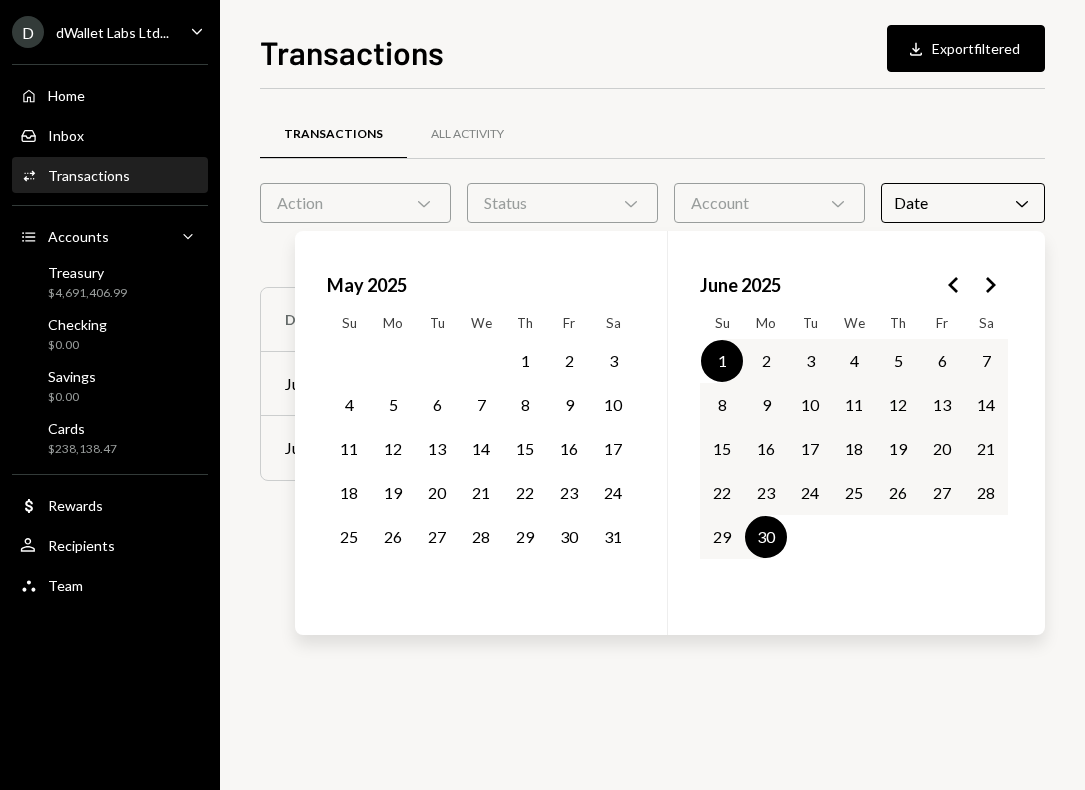 click on "Transactions All Activity" at bounding box center (652, 134) 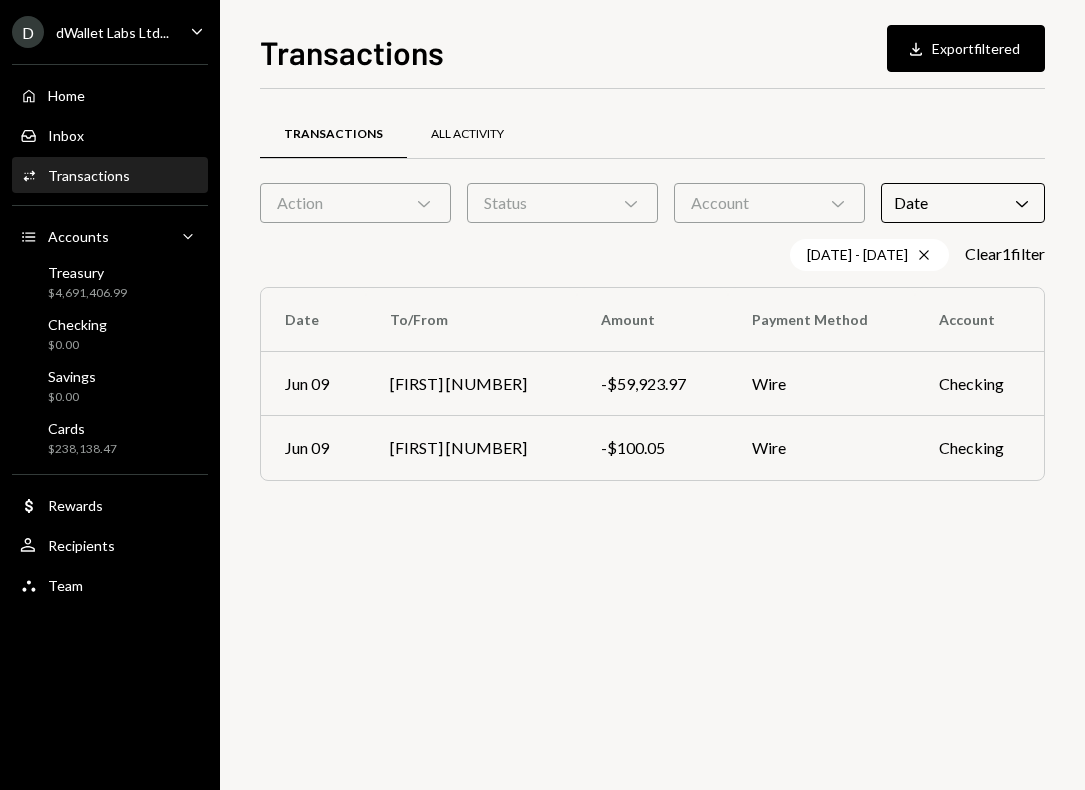 click on "All Activity" at bounding box center [467, 134] 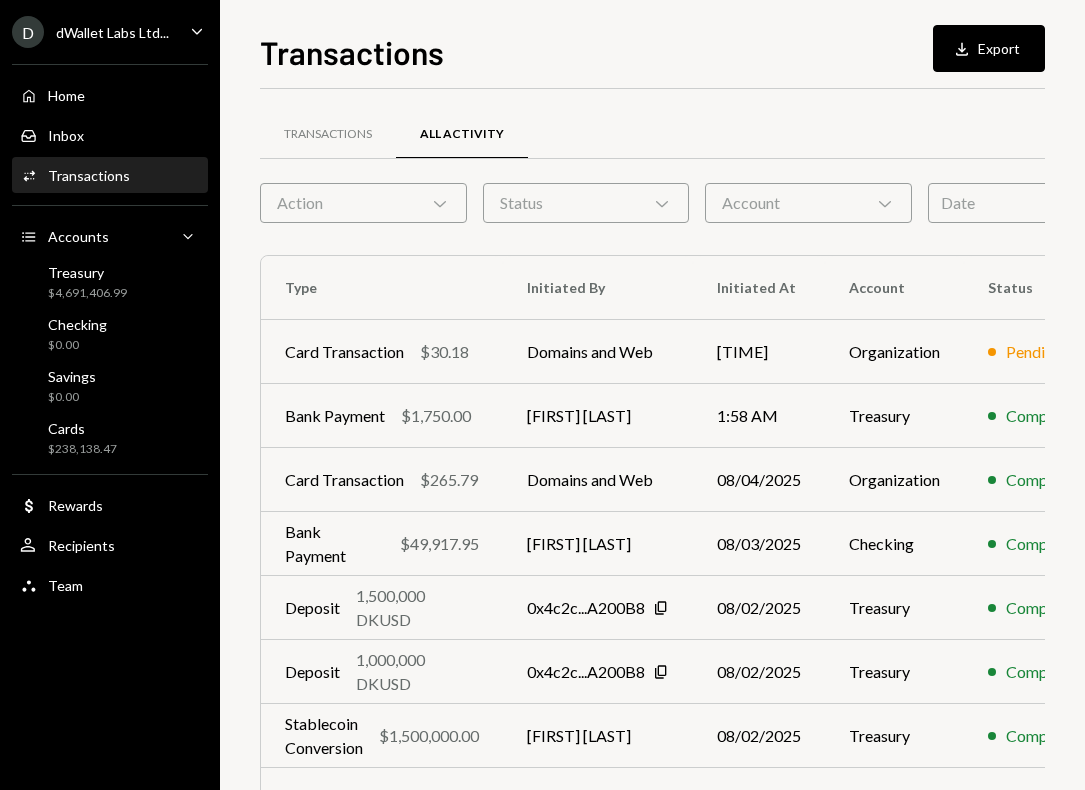 scroll, scrollTop: 0, scrollLeft: 75, axis: horizontal 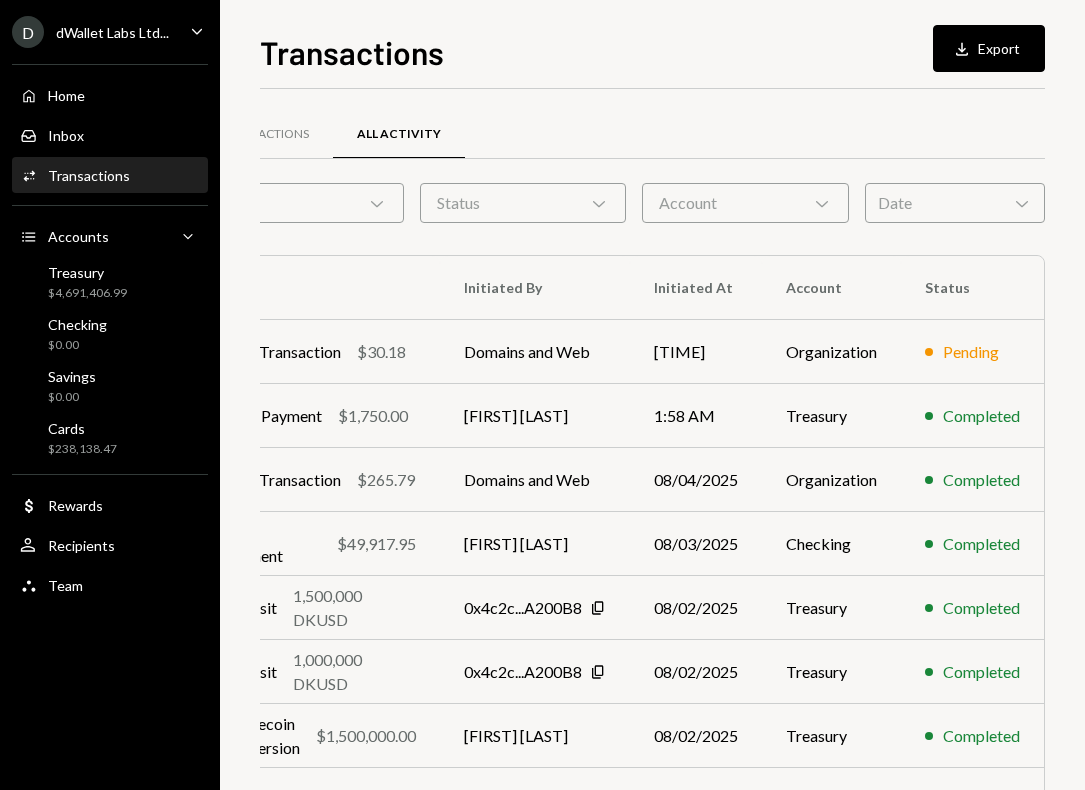 click on "Date Chevron Down" at bounding box center (955, 203) 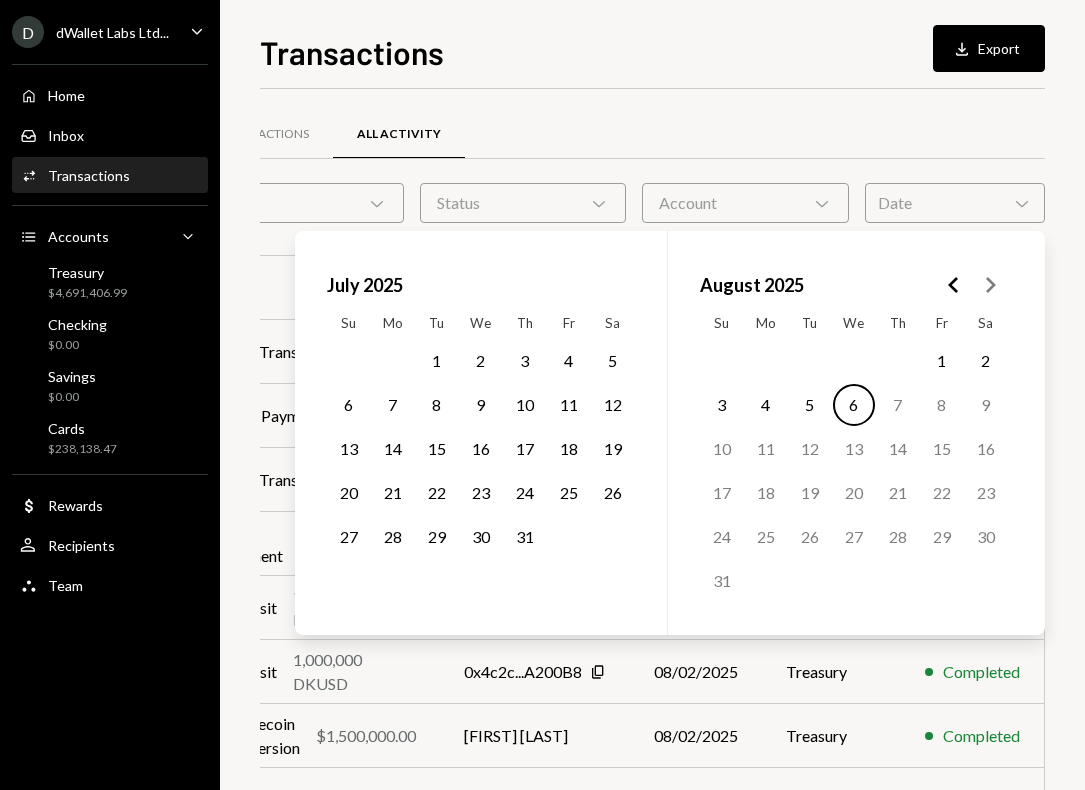 click 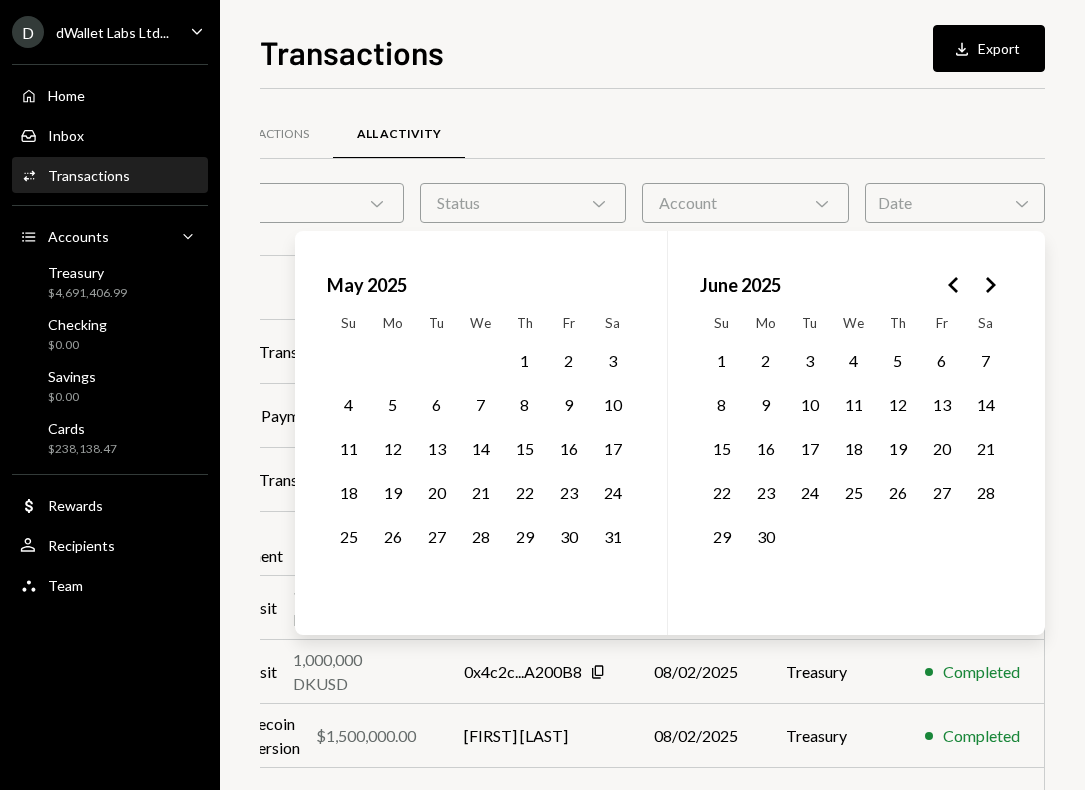 click on "1" at bounding box center [722, 361] 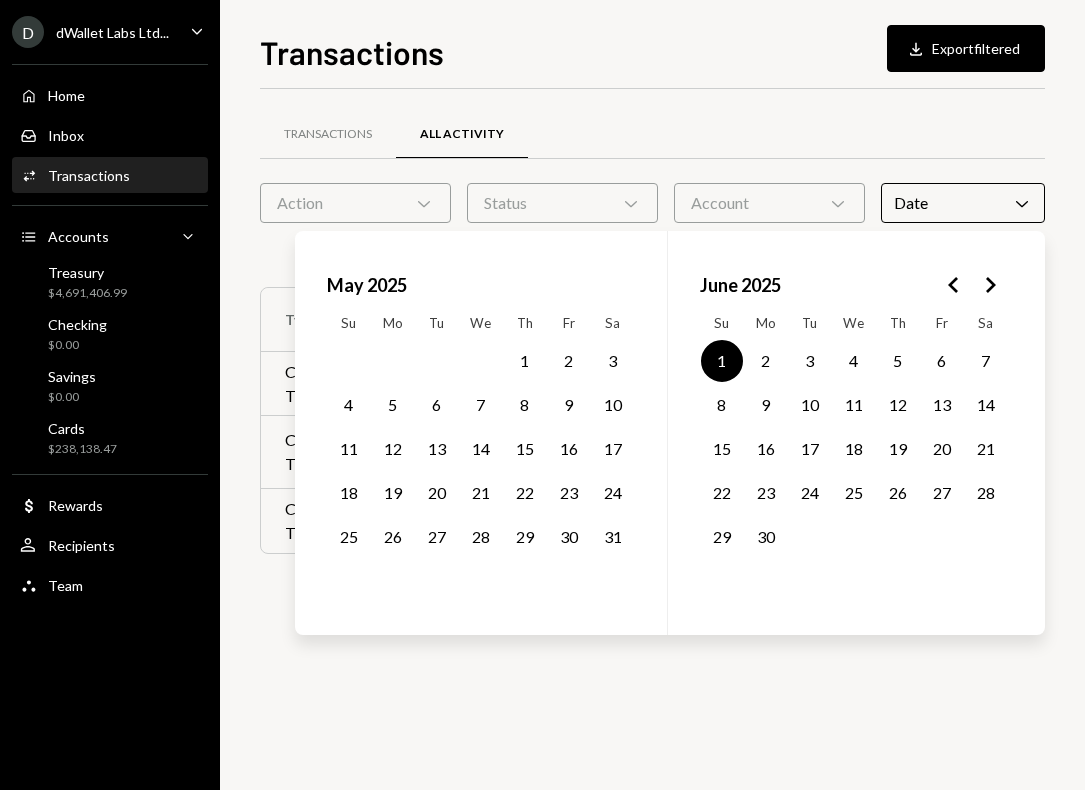 click on "30" at bounding box center (766, 537) 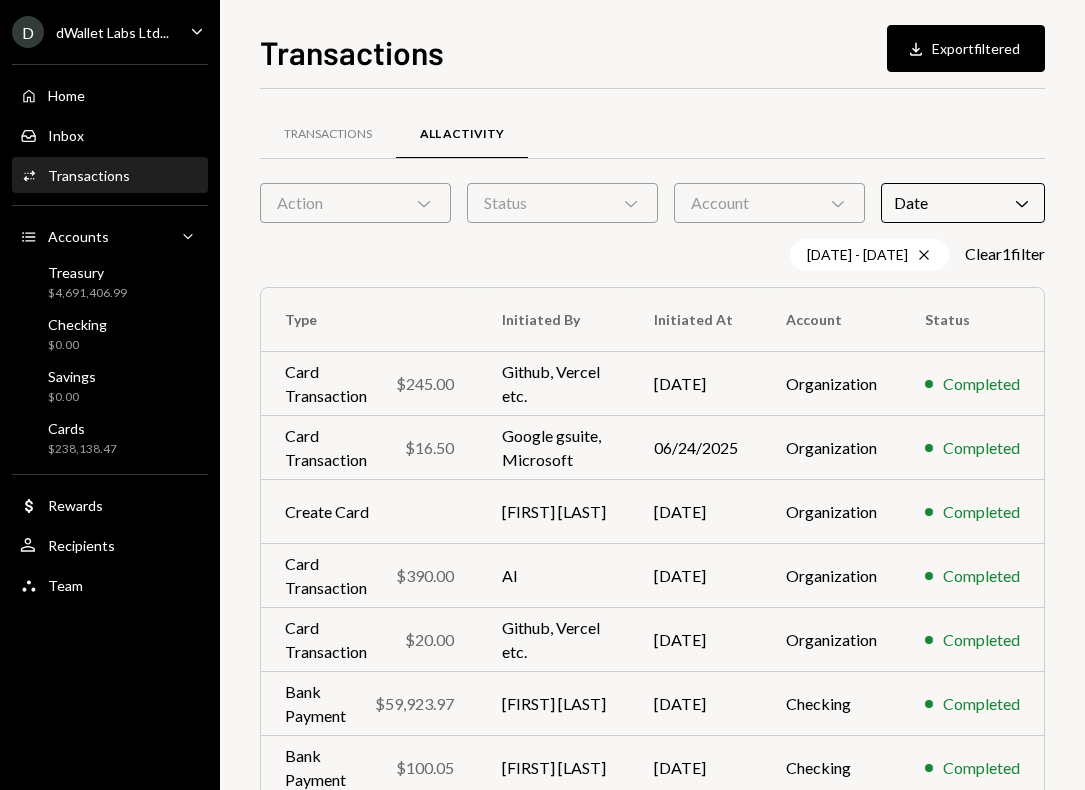 click on "Transactions All Activity" at bounding box center [652, 134] 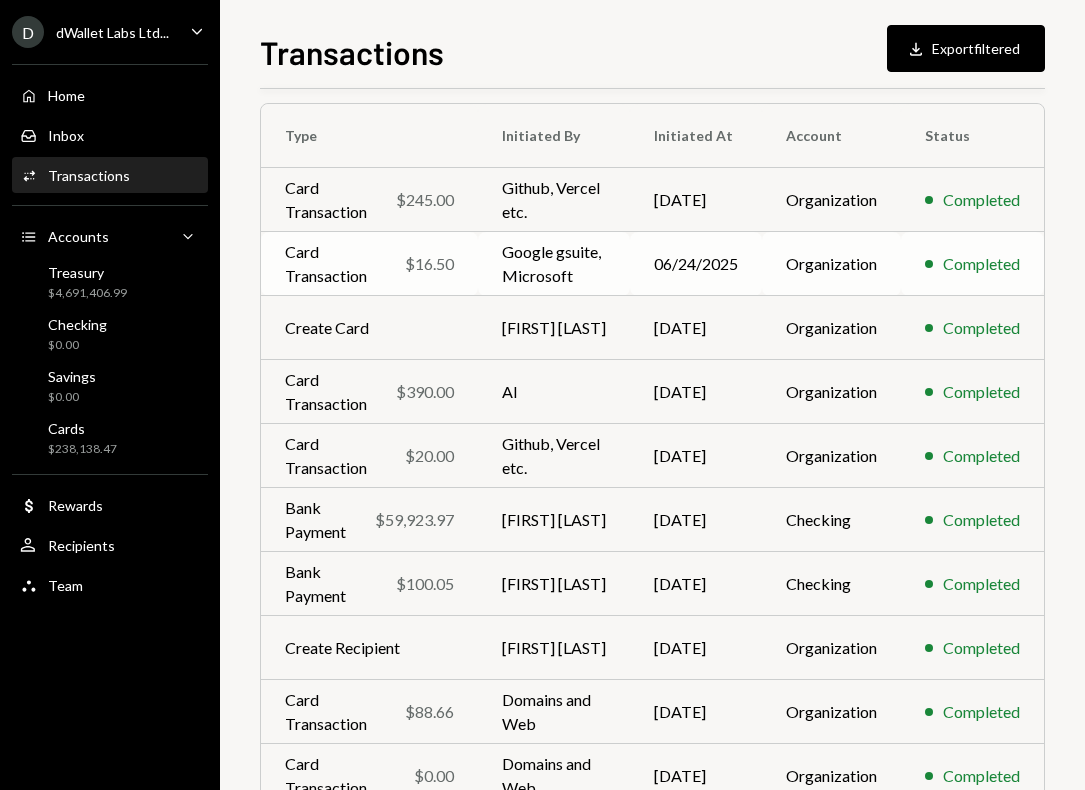 scroll, scrollTop: 0, scrollLeft: 0, axis: both 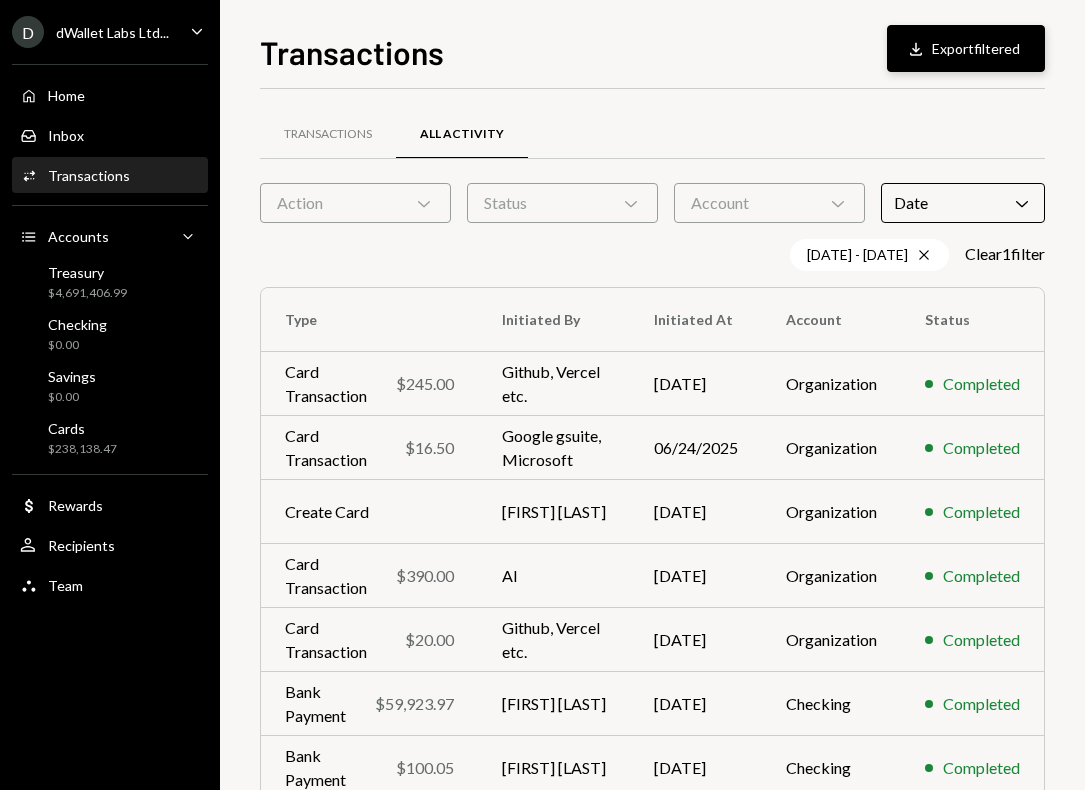 click on "Download Export  filtered" at bounding box center (966, 48) 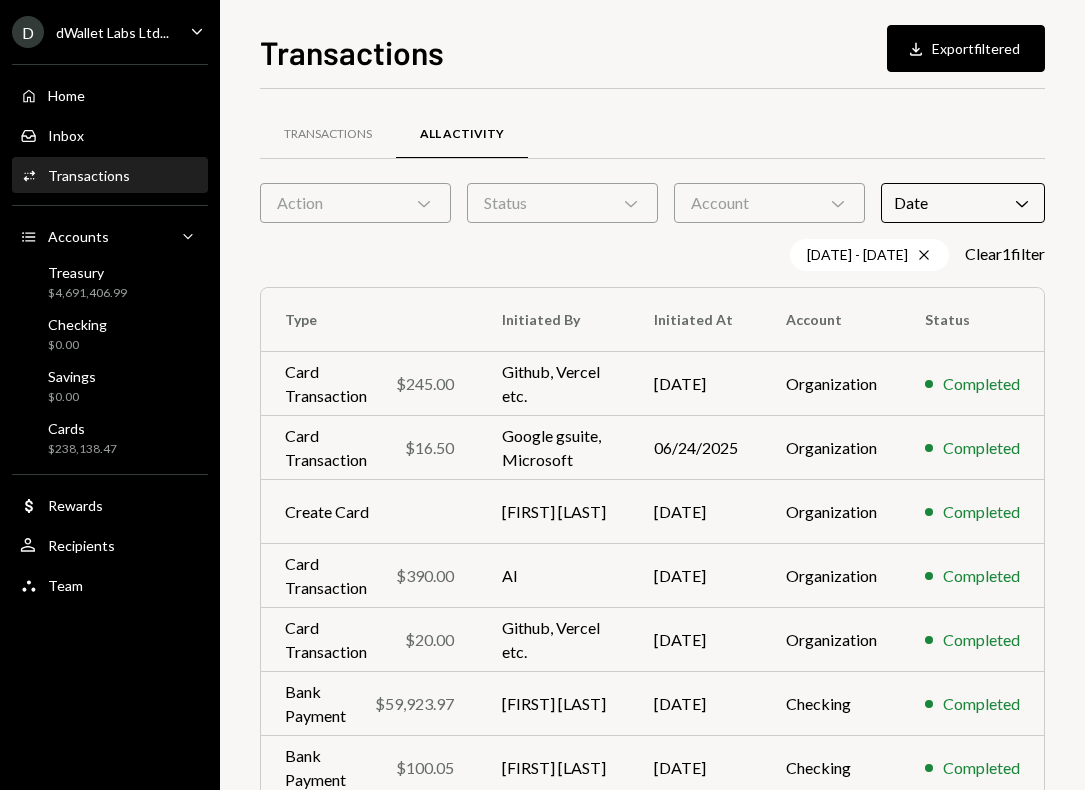 click on "Date Chevron Down" at bounding box center [963, 203] 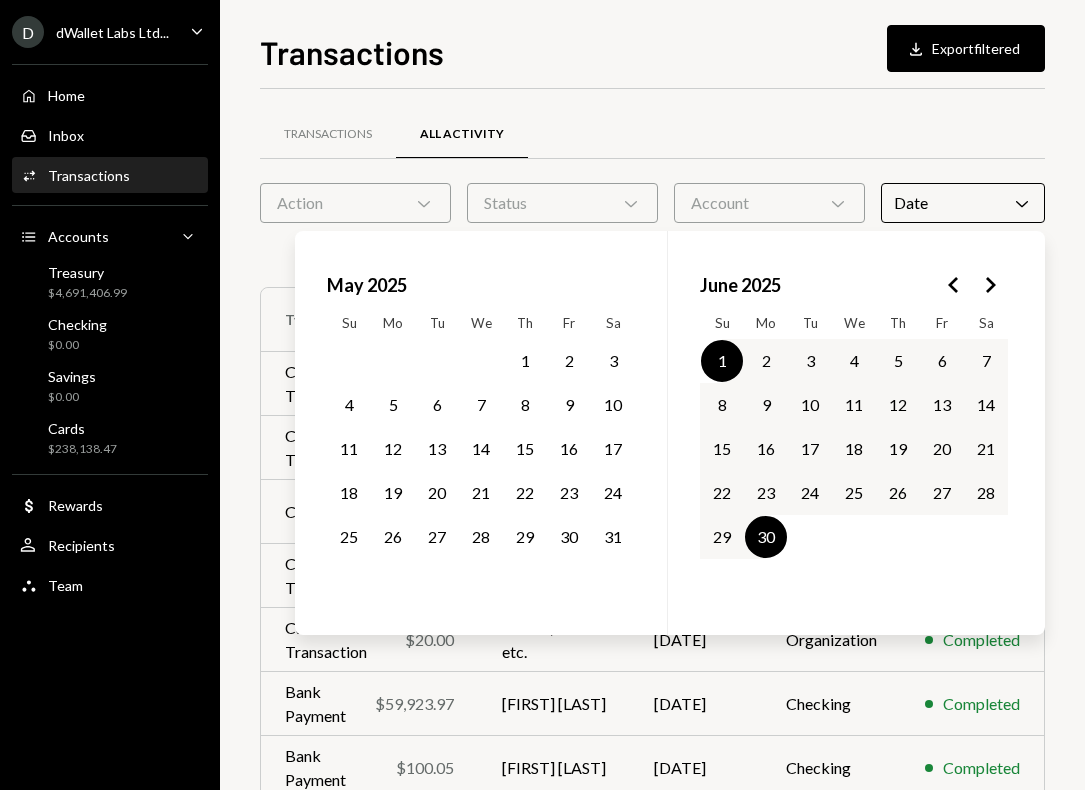 click 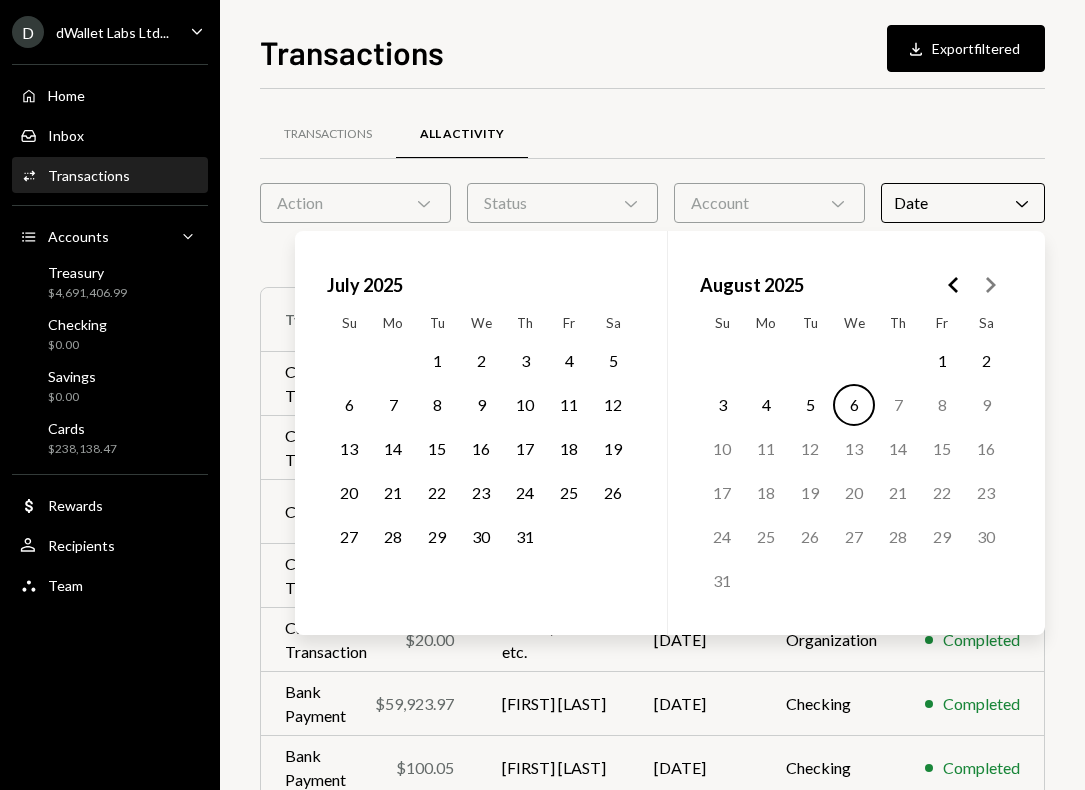 click on "1" at bounding box center (437, 361) 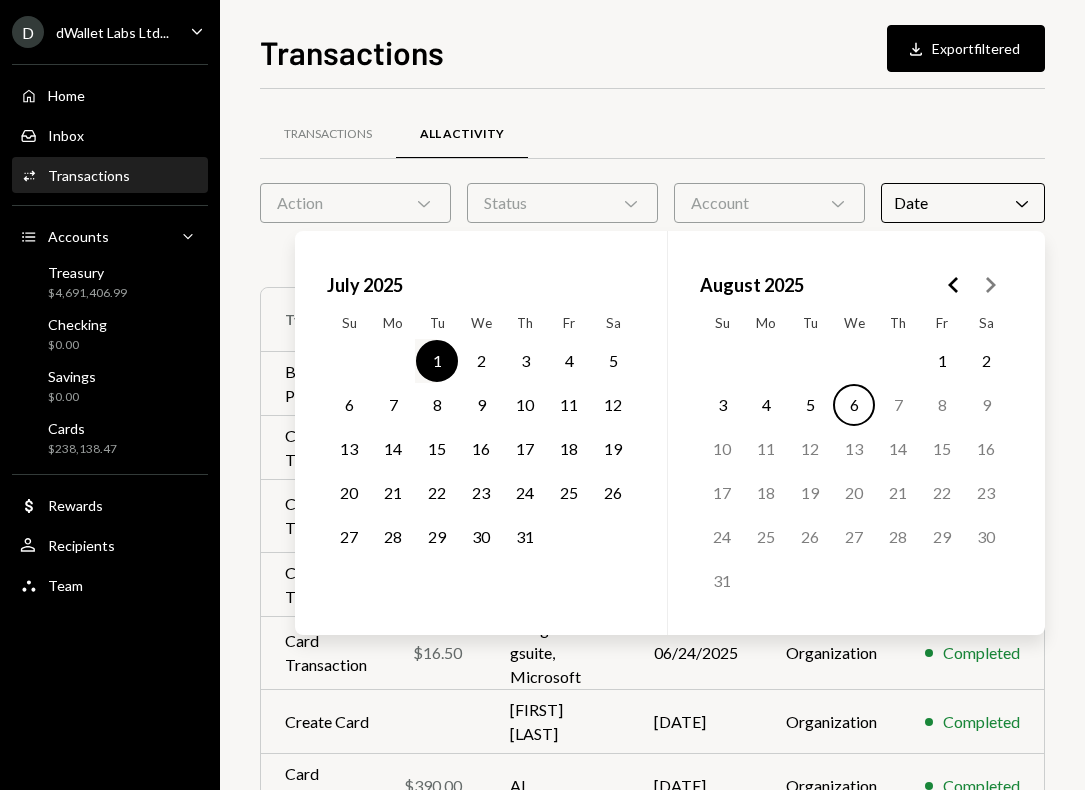 click on "31" at bounding box center (525, 537) 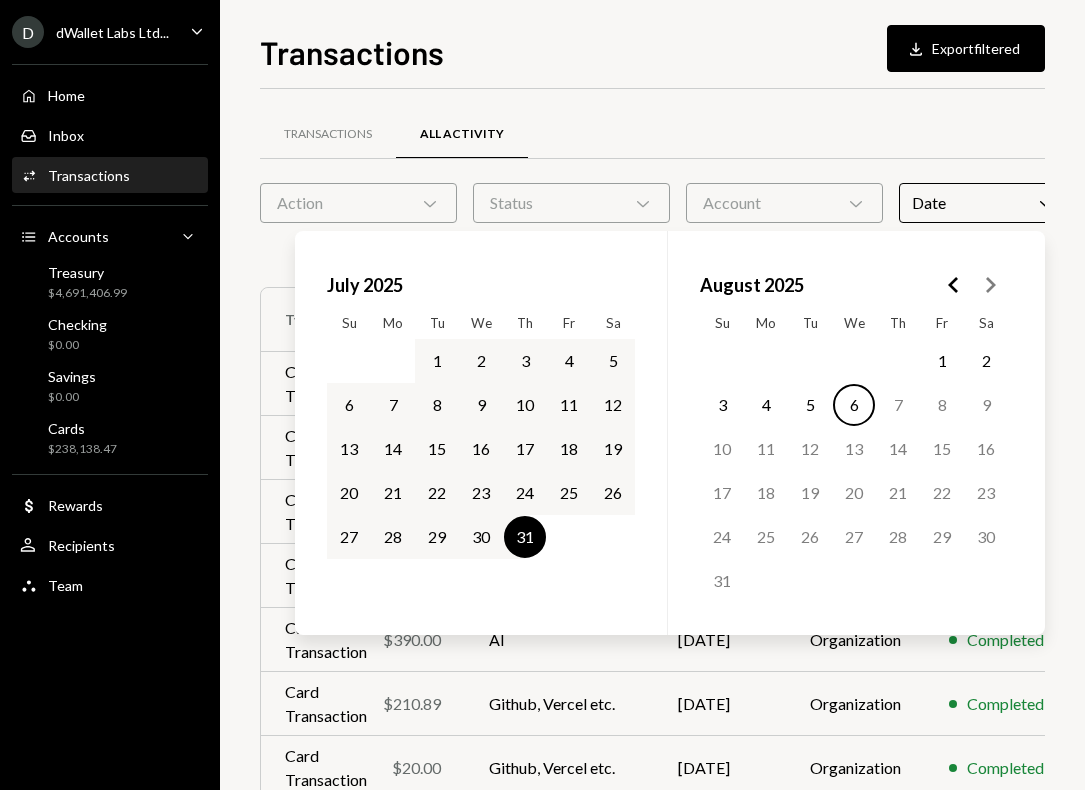 click on "Transactions Download Export filtered Transactions All Activity Action Chevron Down Status Chevron Down Account Chevron Down Date Chevron Down Today This Week Last Week This Month Last 60 Days Last 90 Days This Year All Time [MONTH] [YEAR] [DAYS] [MONTH] [YEAR] [DAYS] [DATE] - [DATE] Cross Clear 1 filter Type Initiated By Initiated At Account Status Card Transaction [AMOUNT] [BRAND], [BRAND] etc. [DATE] Organization Completed Card Transaction [AMOUNT] [BRAND] [BRAND], [BRAND] [DATE] Organization Completed Card Transaction [AMOUNT] [BRAND] and Web [DATE] Organization Completed Card Transaction [AMOUNT] [BRAND] and Web [DATE] Organization Completed Card Transaction [AMOUNT] [BRAND], [BRAND] etc. [DATE] Organization Completed Card Transaction [AMOUNT]" at bounding box center [652, 409] 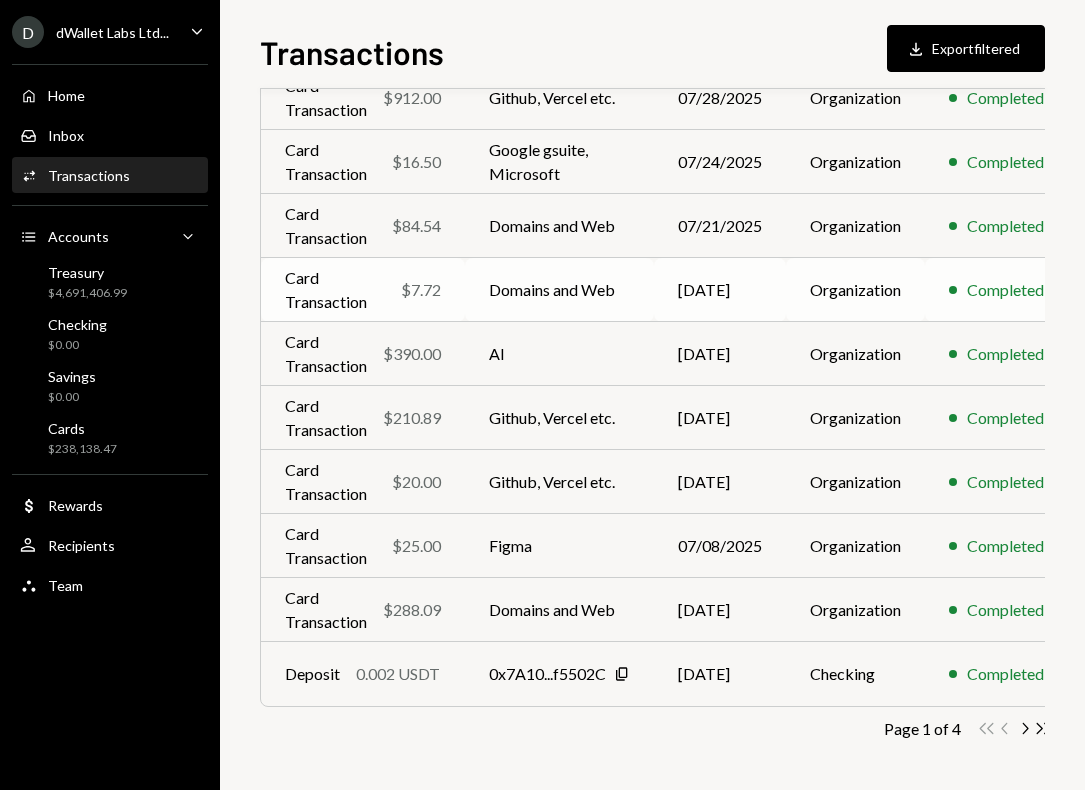 scroll, scrollTop: 286, scrollLeft: 31, axis: both 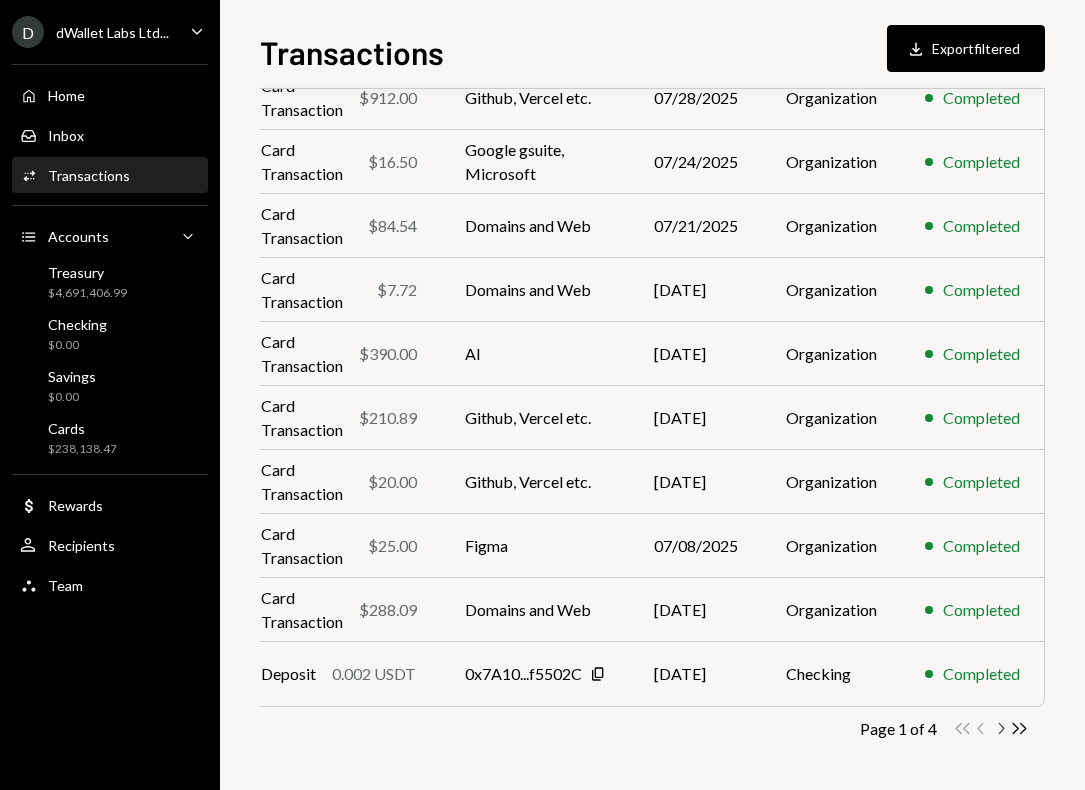 click 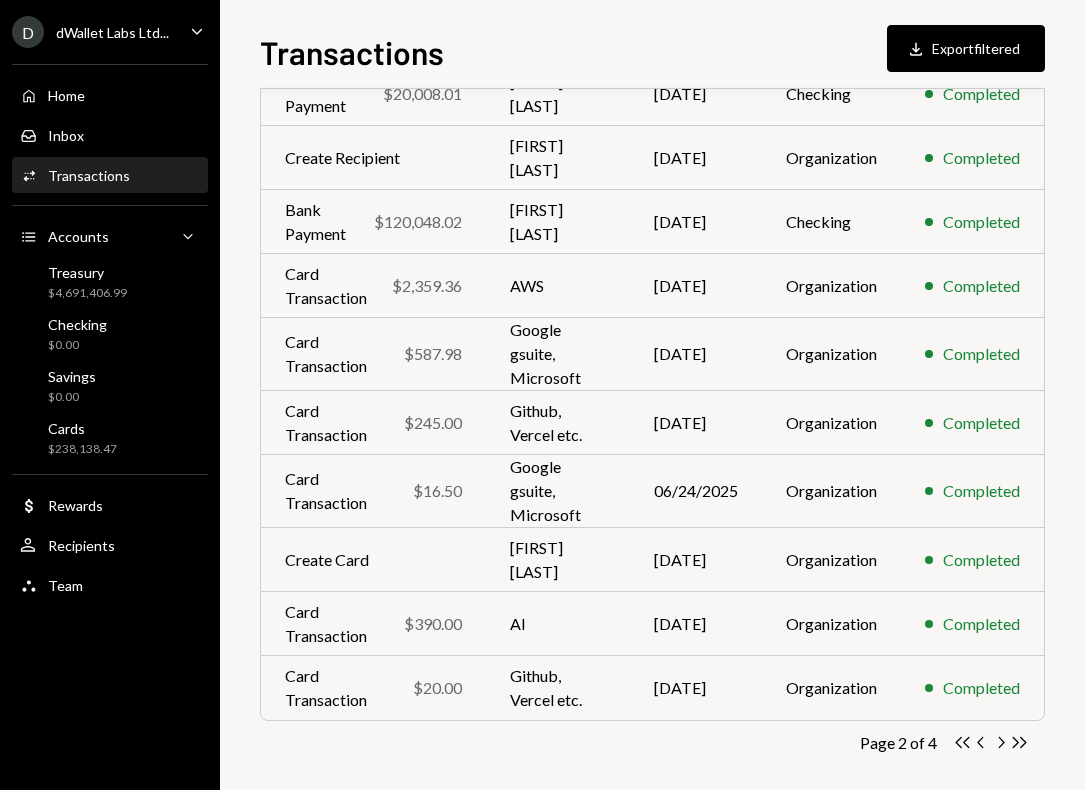 scroll, scrollTop: 304, scrollLeft: 0, axis: vertical 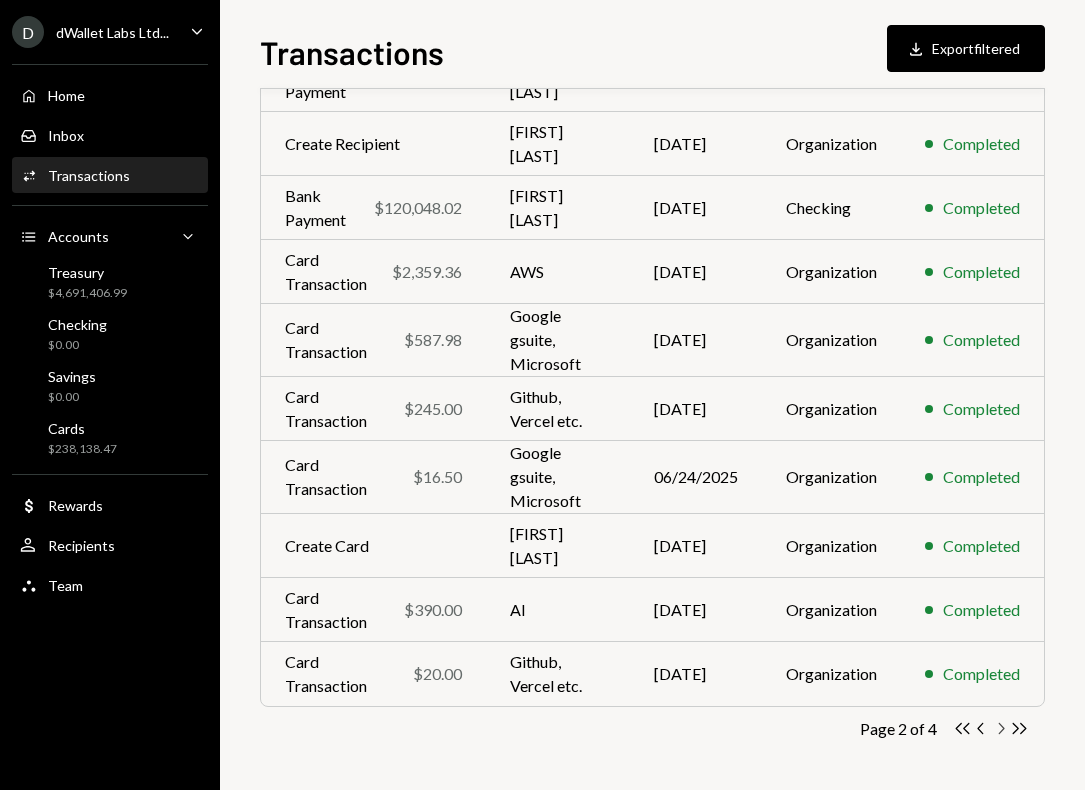 click on "Chevron Right" 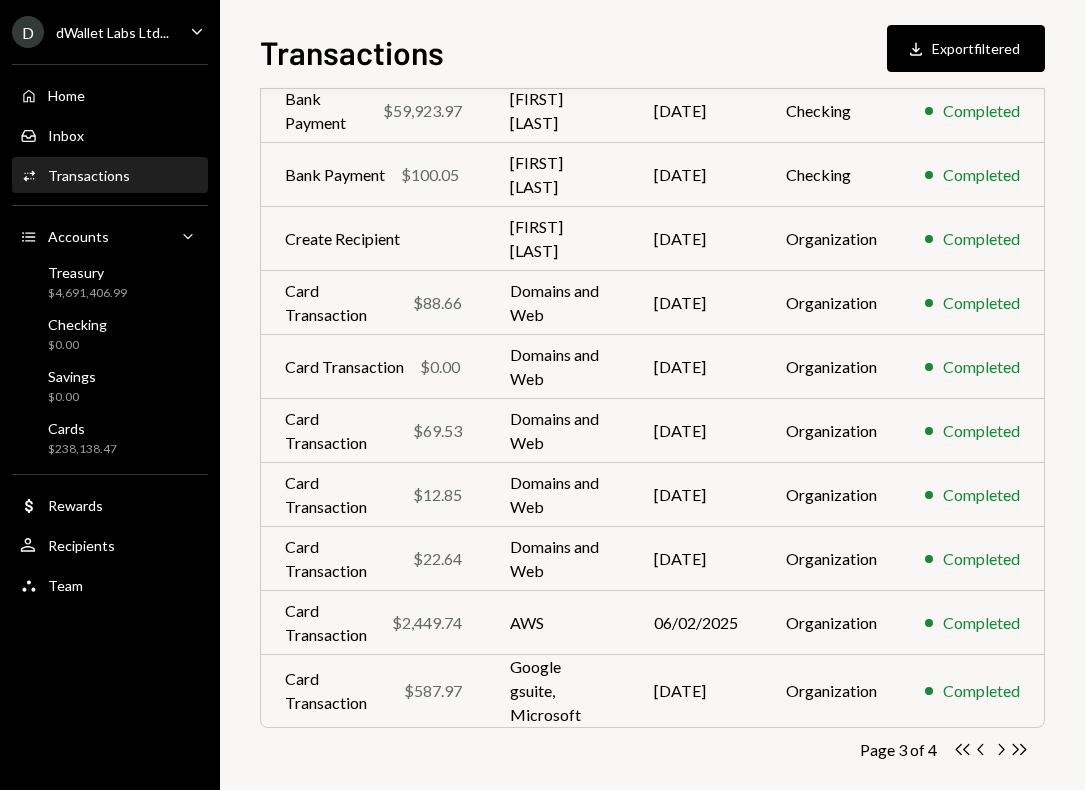 scroll, scrollTop: 295, scrollLeft: 0, axis: vertical 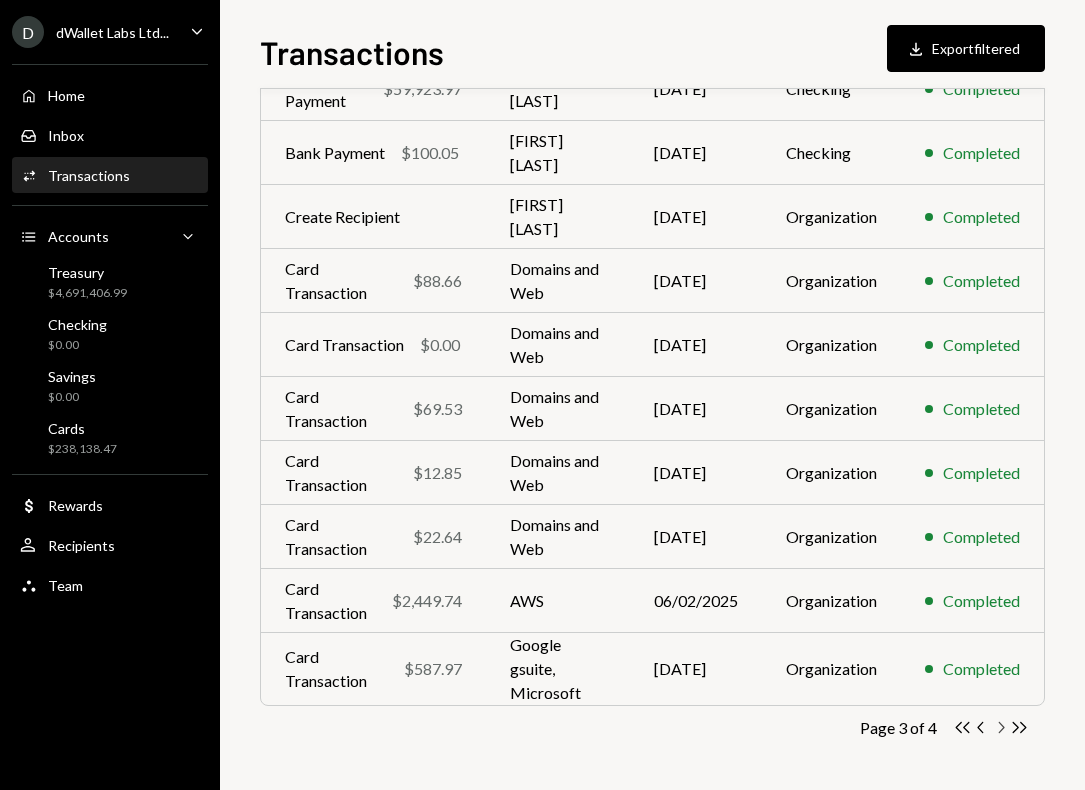 click 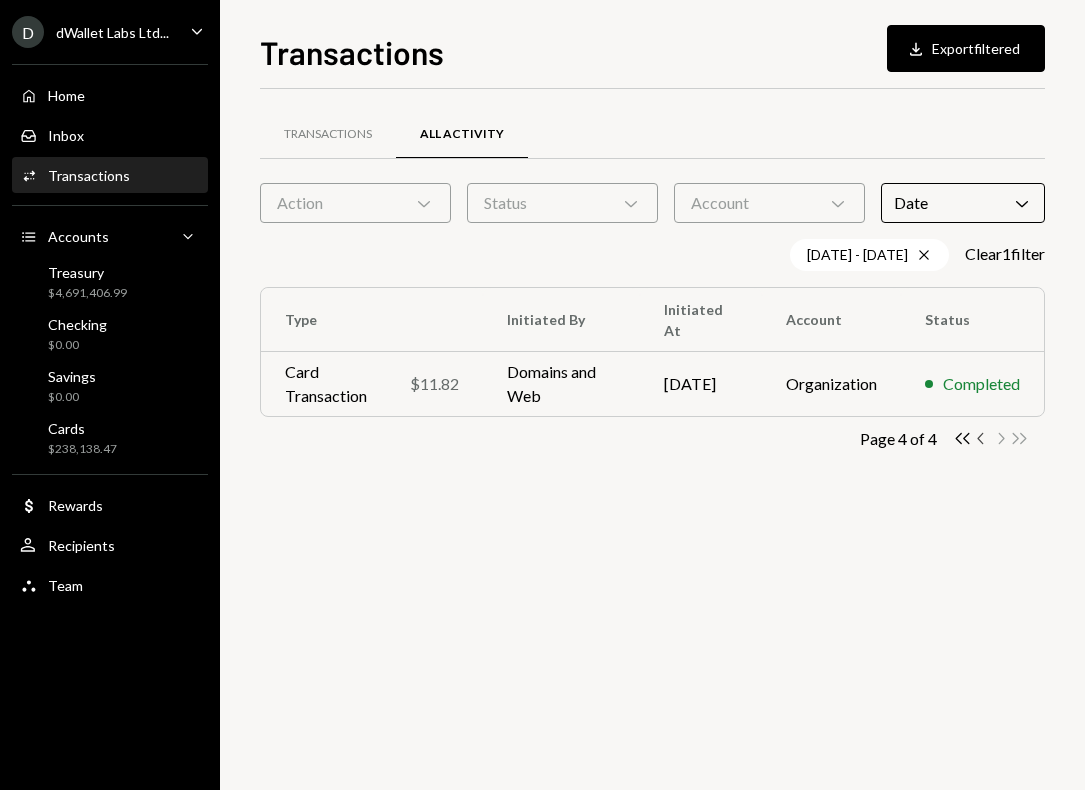 click on "Chevron Left" 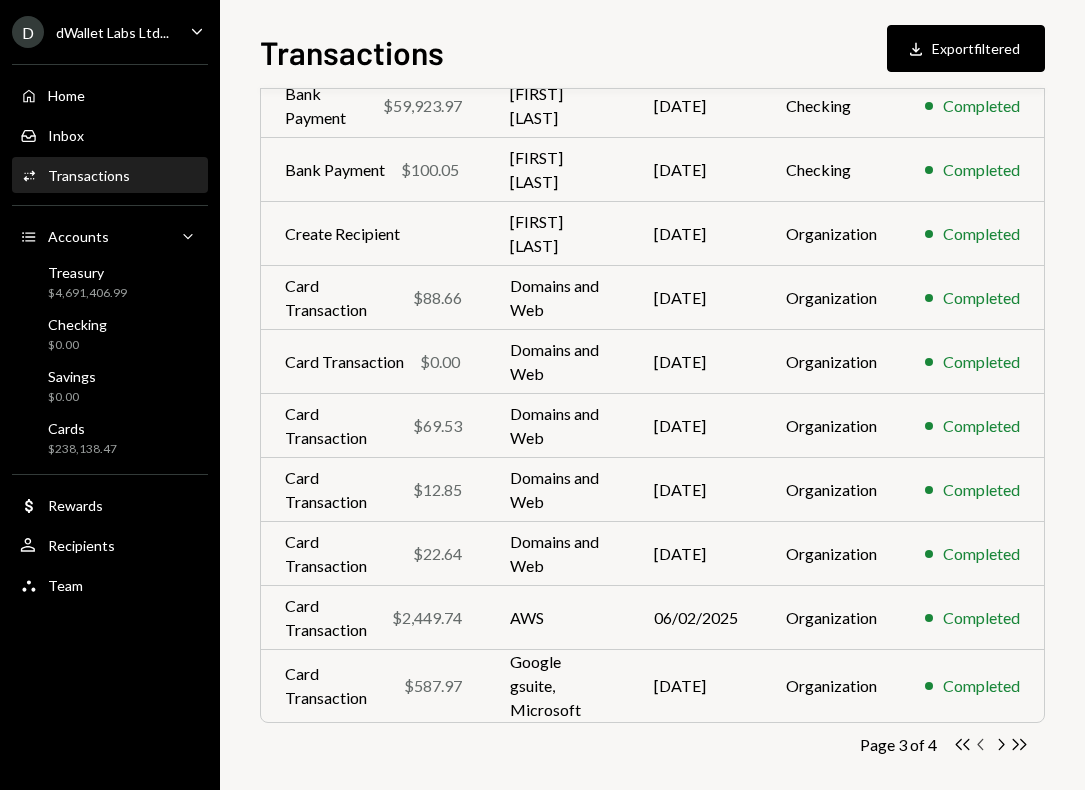 scroll, scrollTop: 295, scrollLeft: 0, axis: vertical 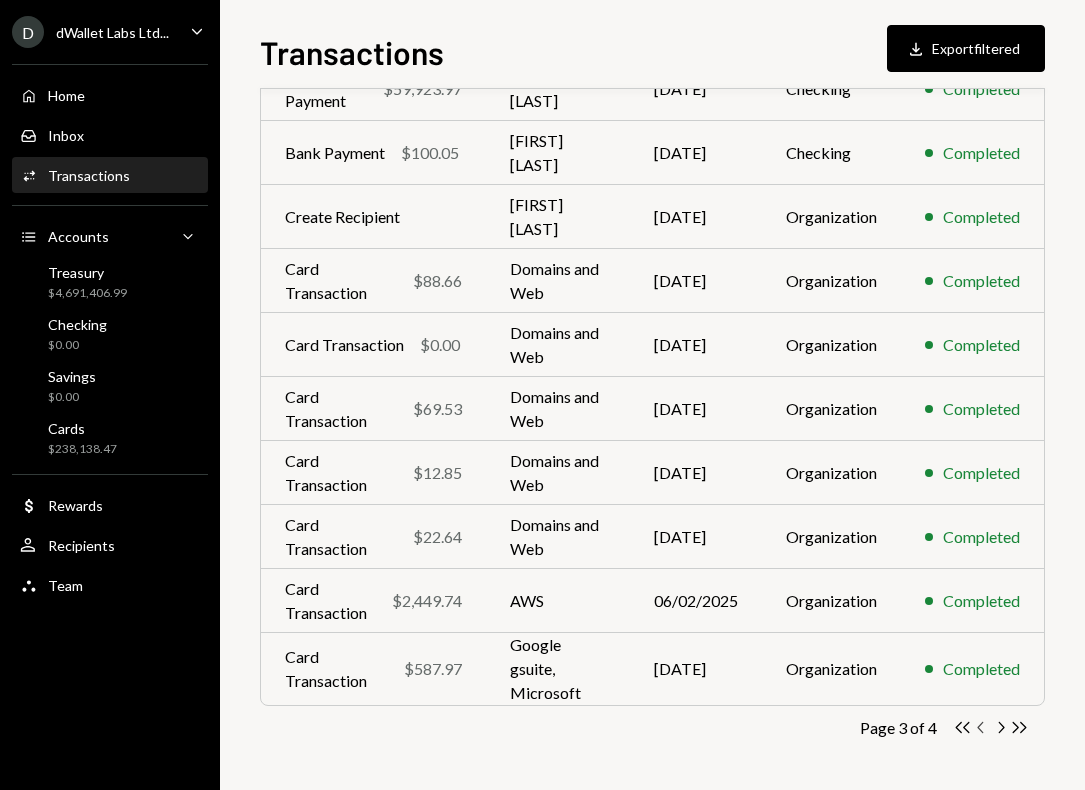 click on "Chevron Left" 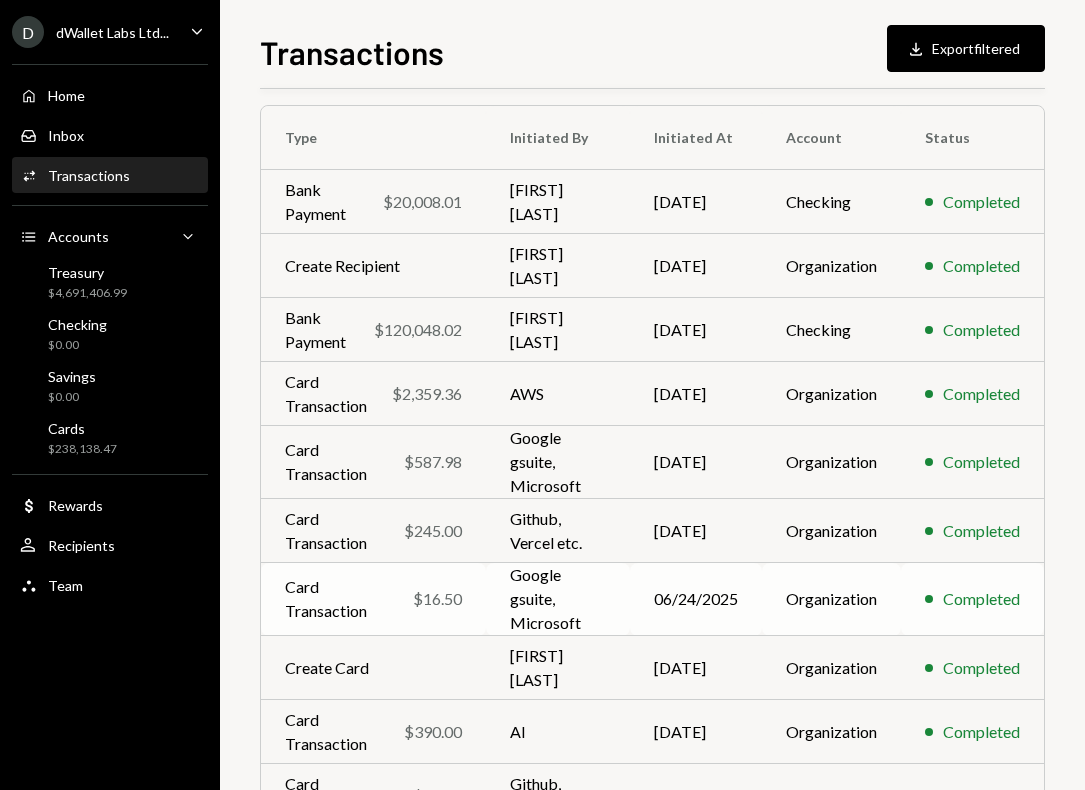 scroll, scrollTop: 304, scrollLeft: 0, axis: vertical 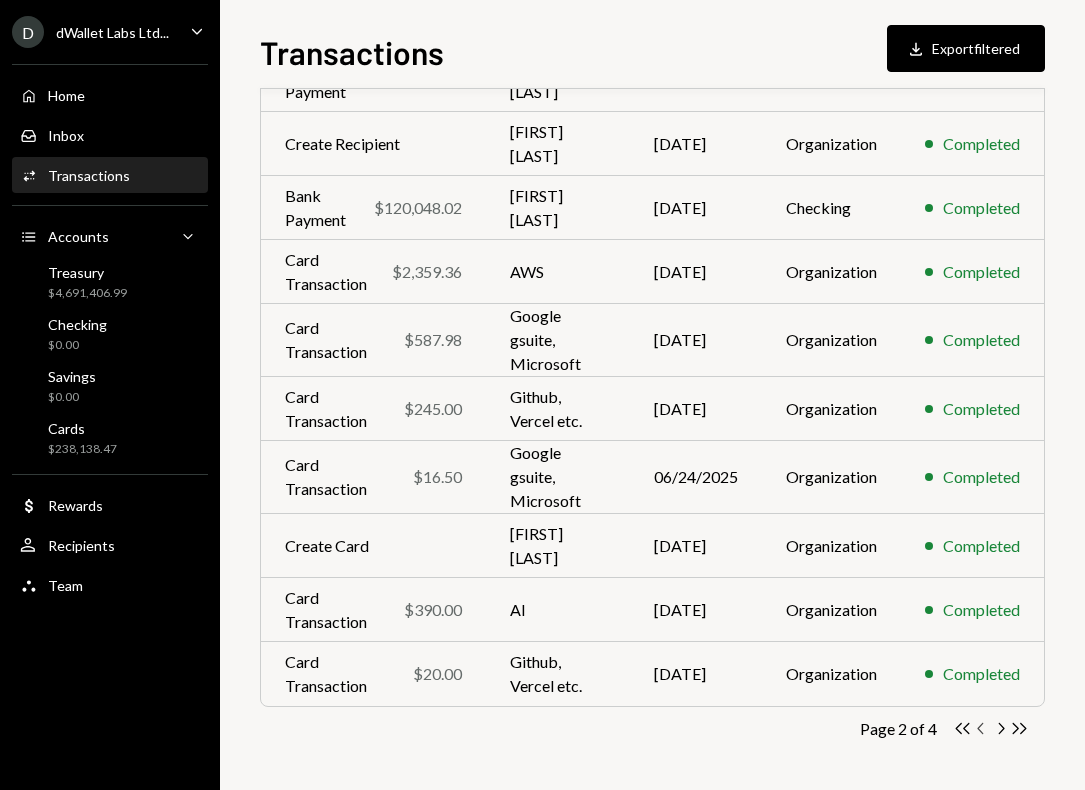 click on "Chevron Left" 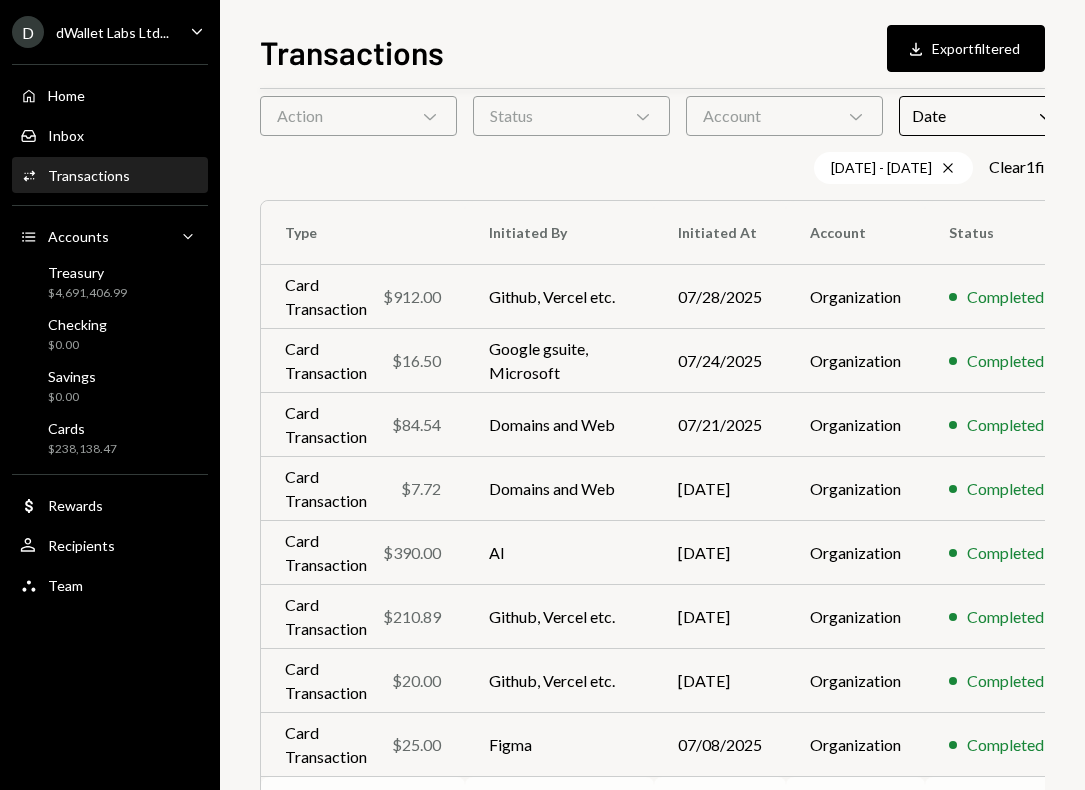 scroll, scrollTop: 0, scrollLeft: 0, axis: both 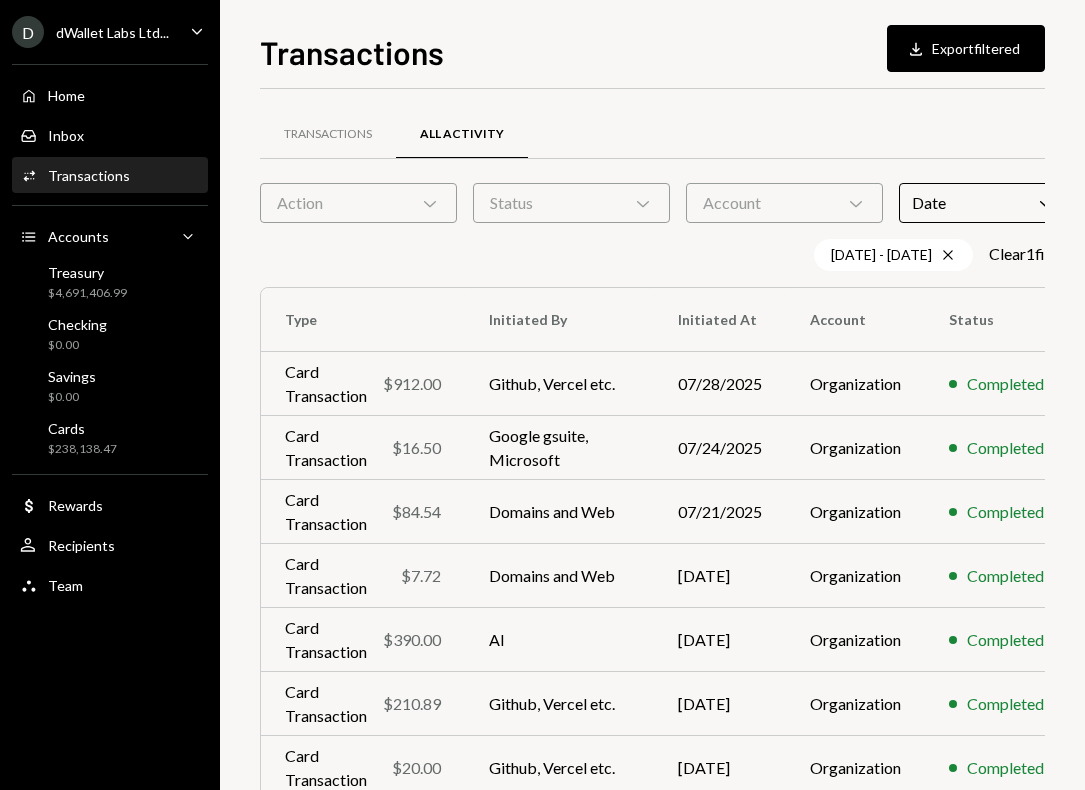click on "Date Chevron Down" at bounding box center (984, 203) 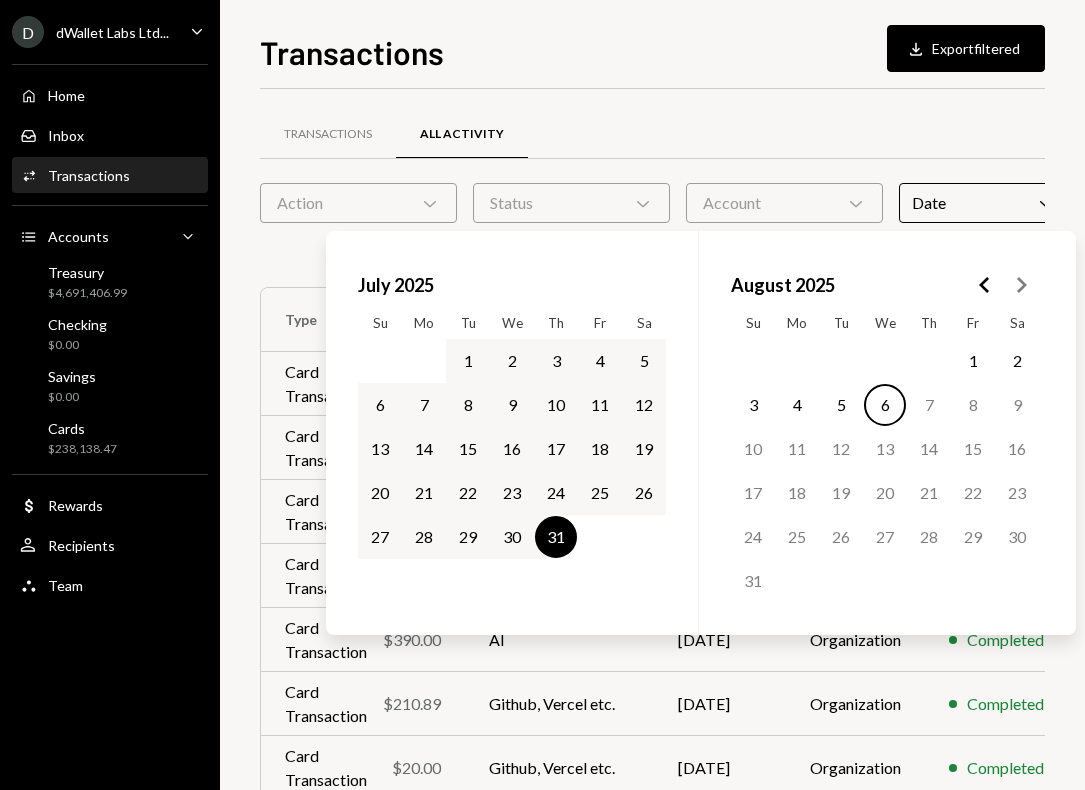 click on "1" at bounding box center (468, 361) 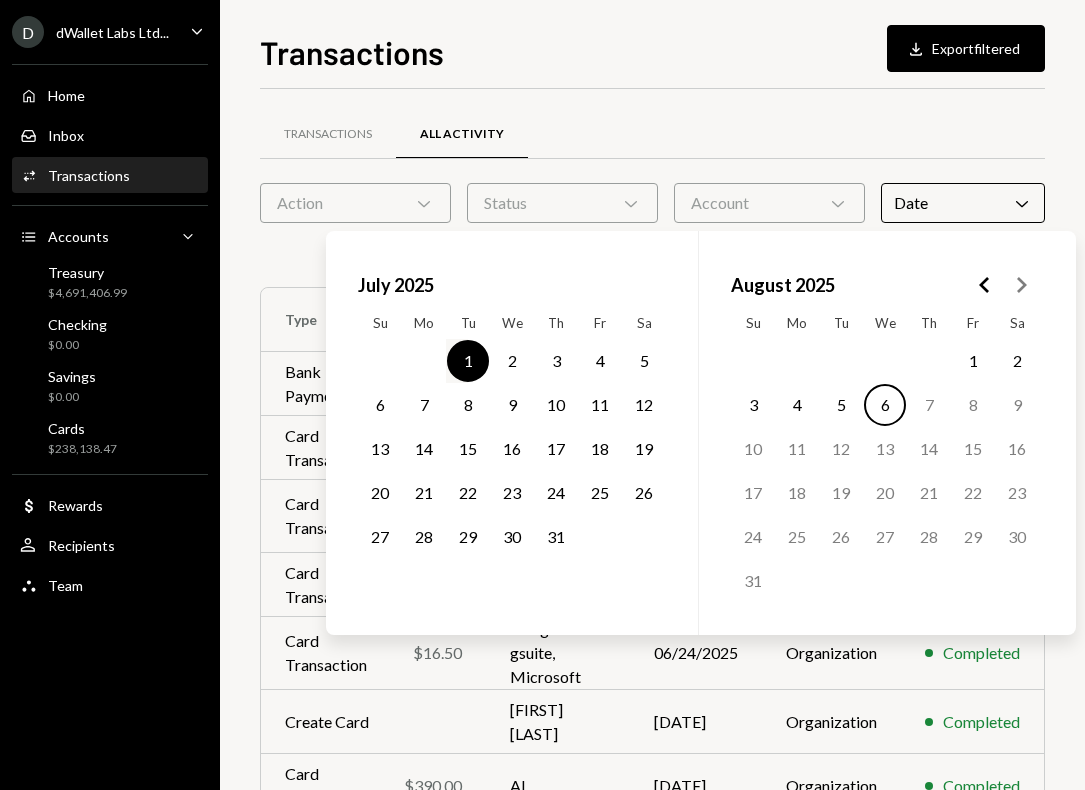 click on "31" at bounding box center (556, 537) 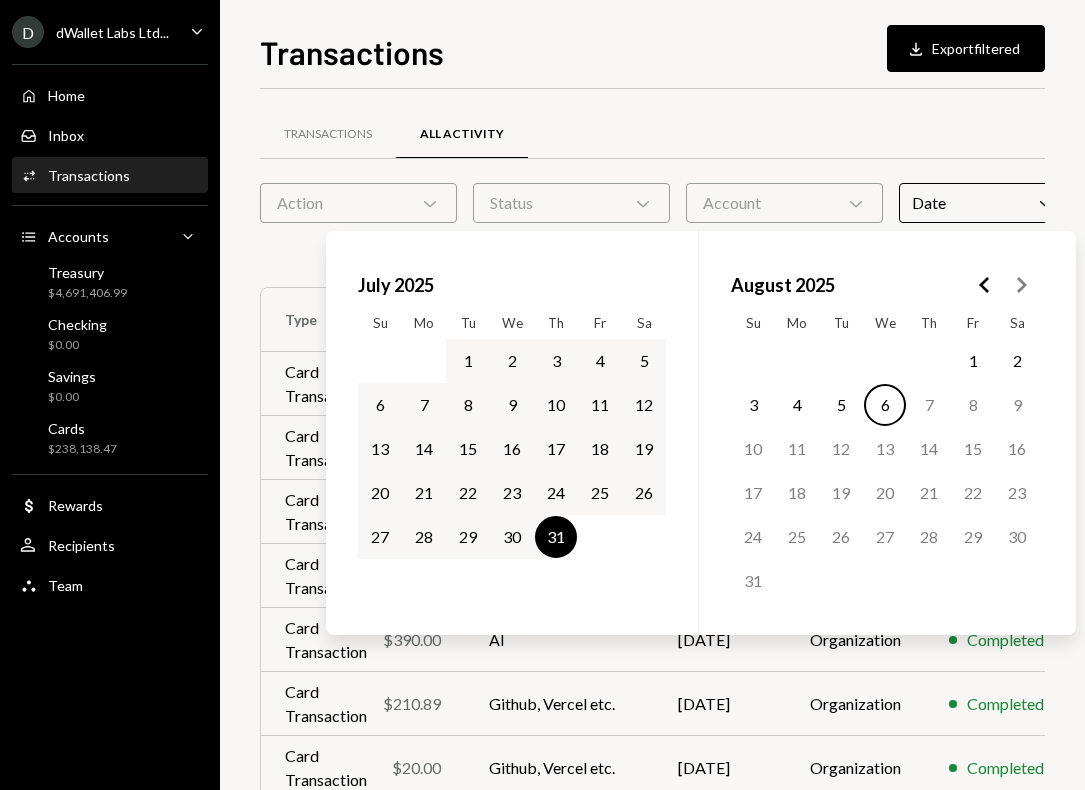 click 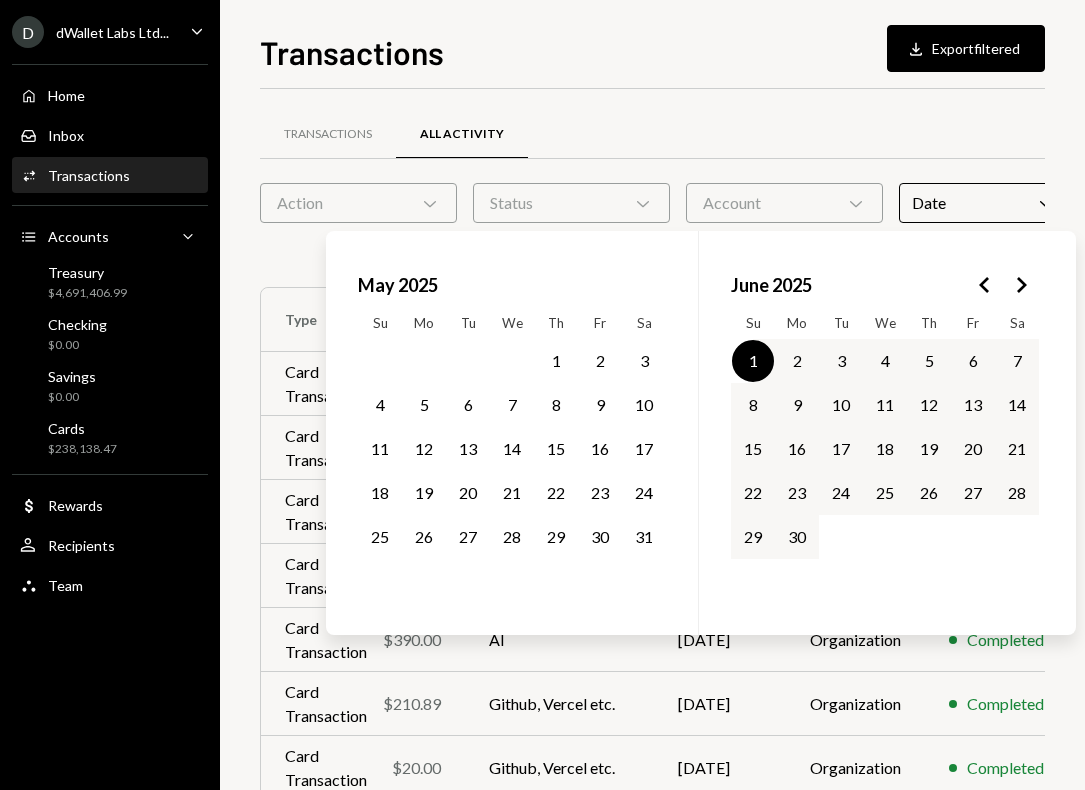 click 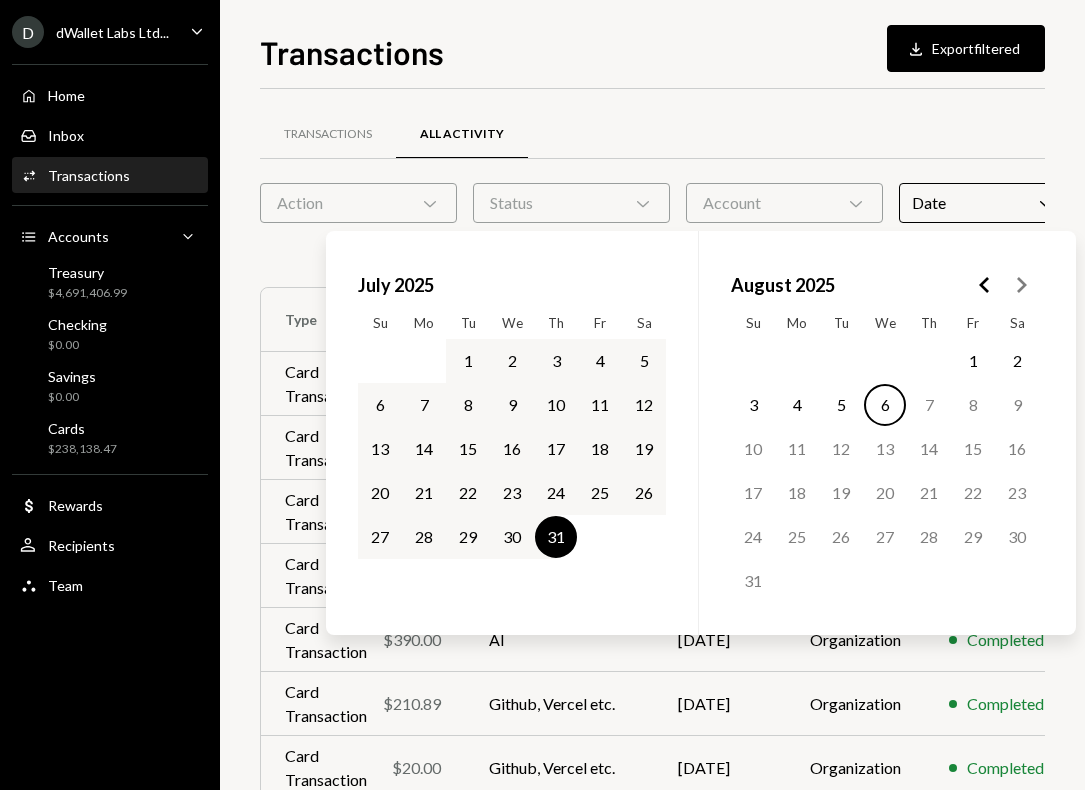 click 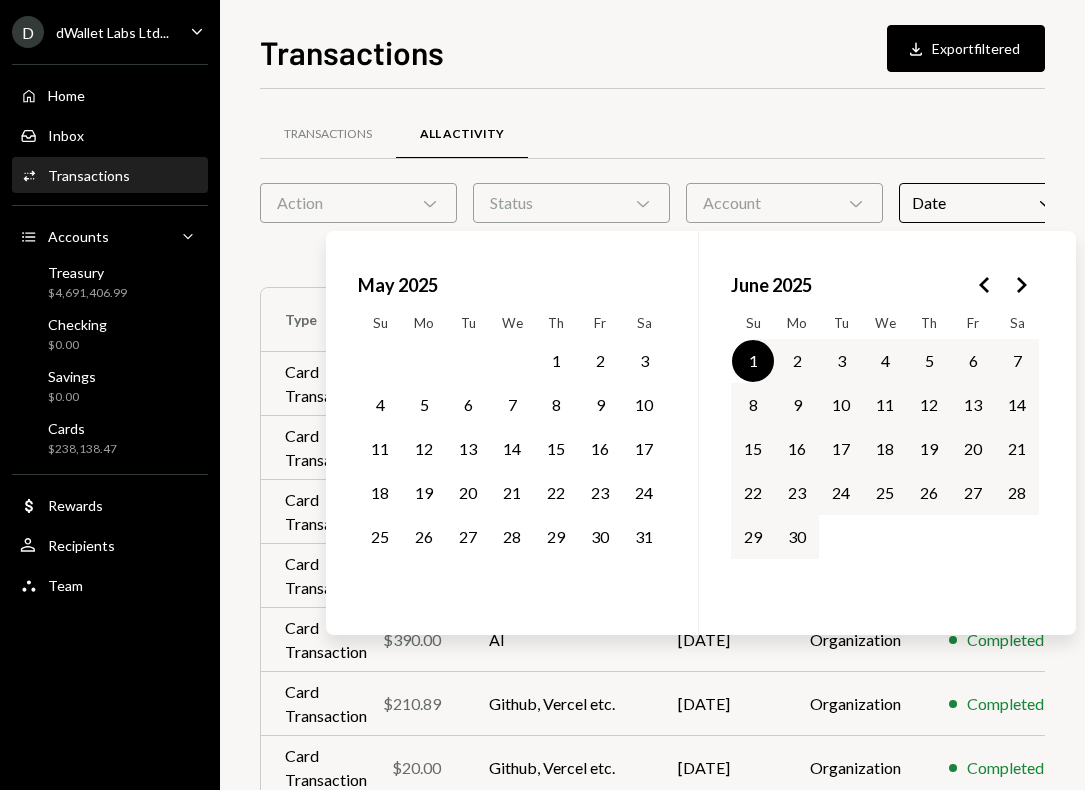 click on "4" at bounding box center (885, 361) 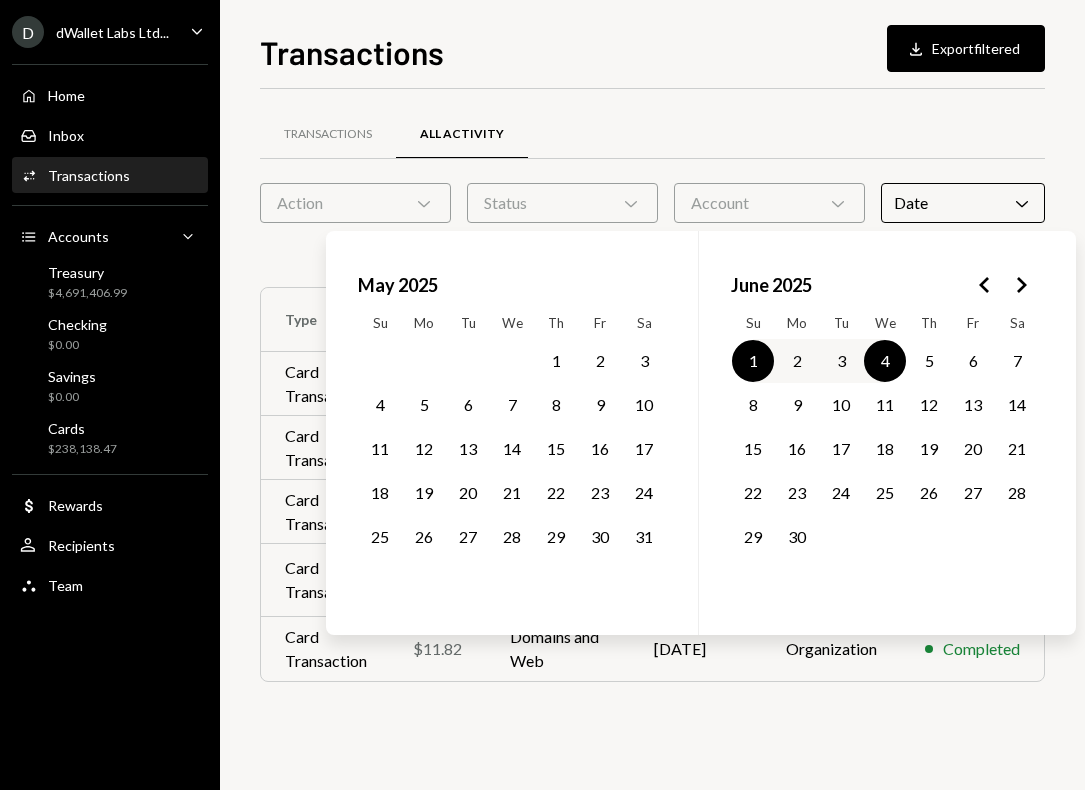 click on "11" at bounding box center [885, 405] 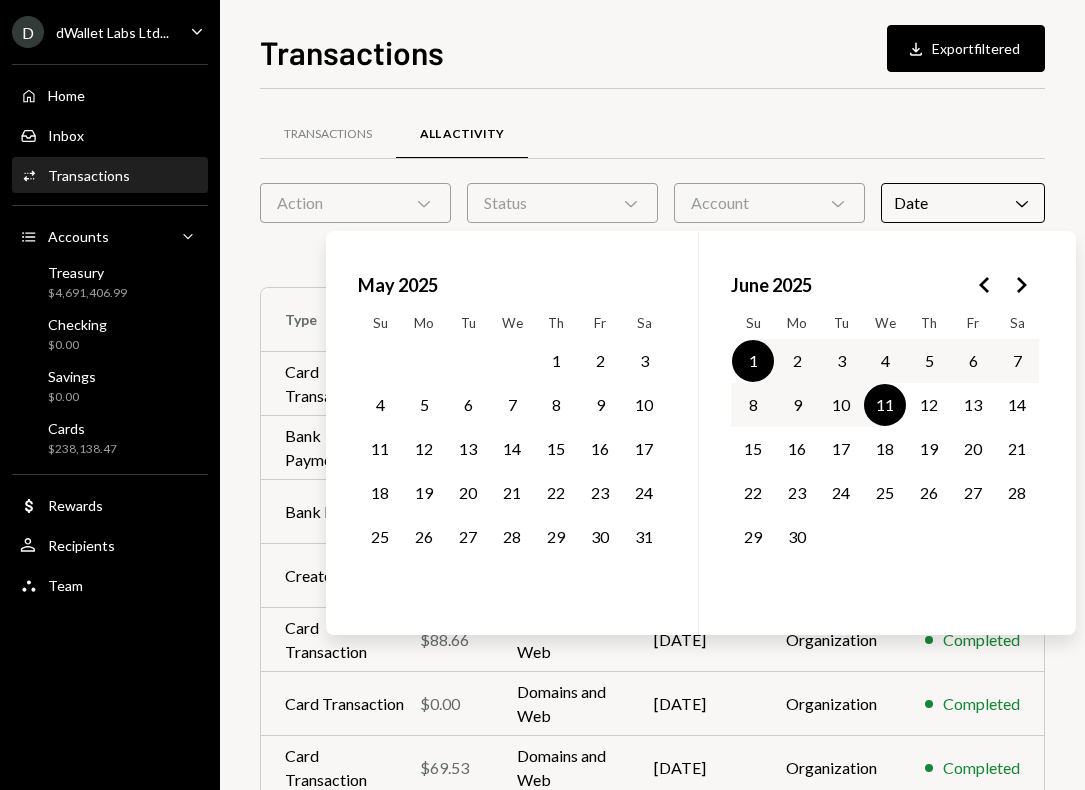 click on "1 2 3 4 5 6 7" at bounding box center [885, 361] 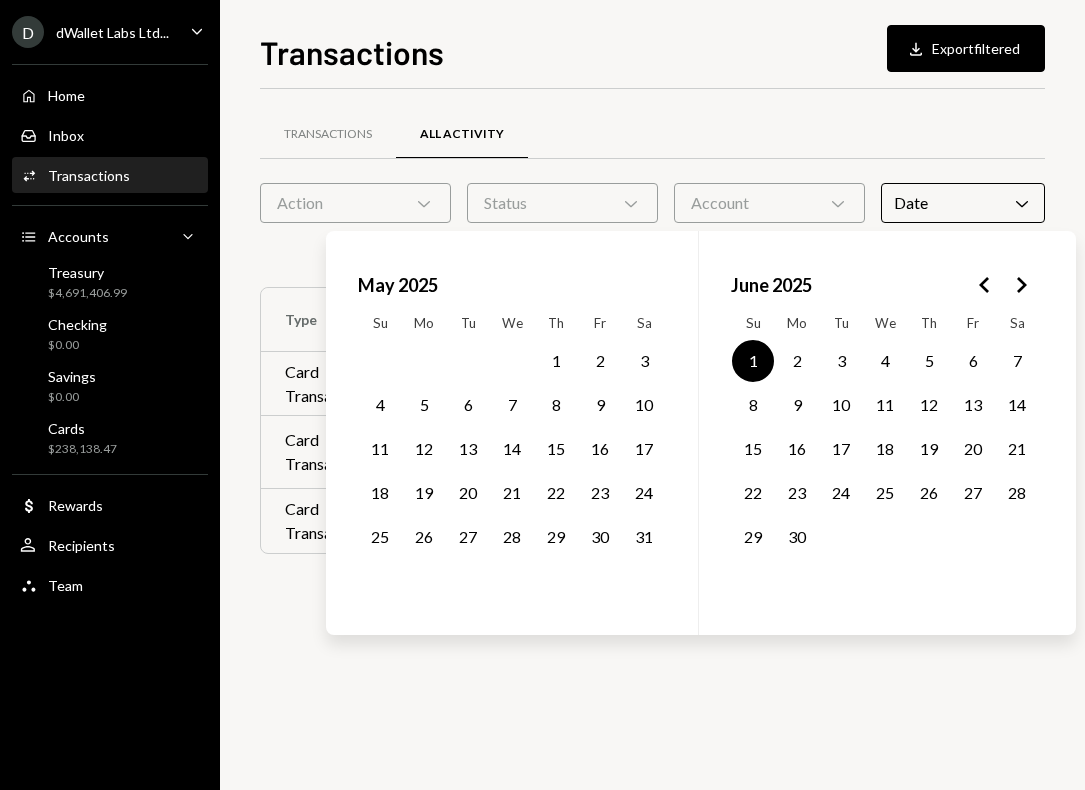 click 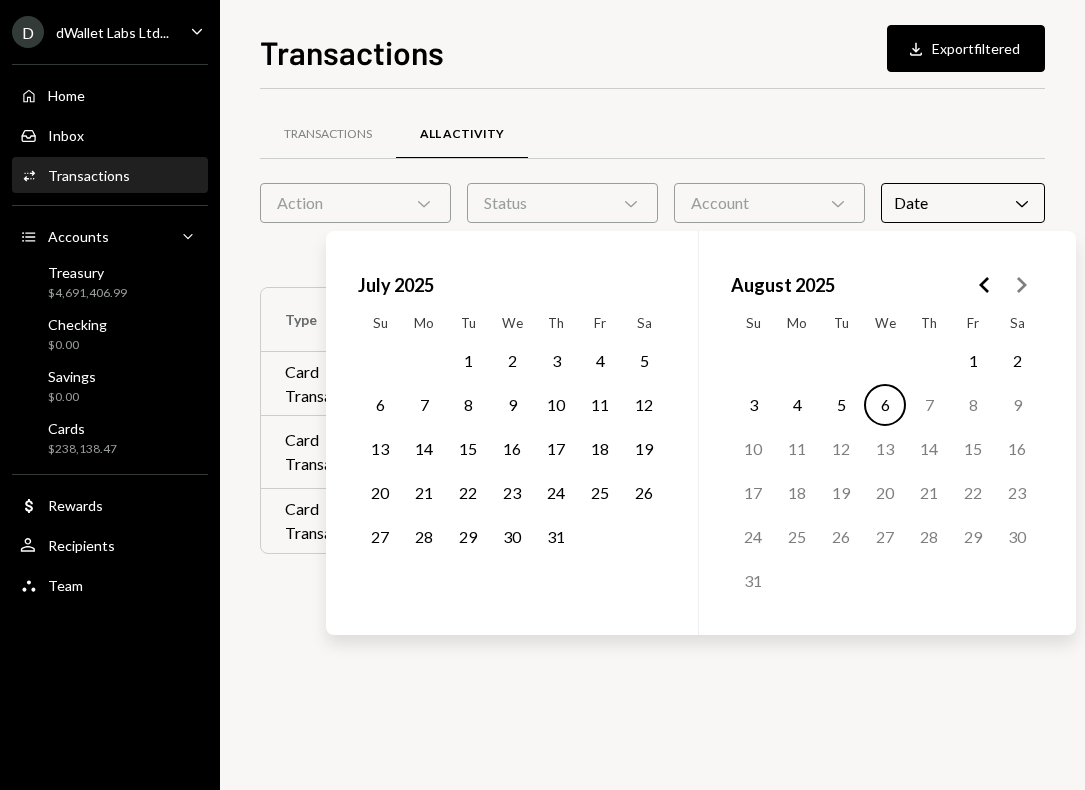 click on "1" at bounding box center [468, 361] 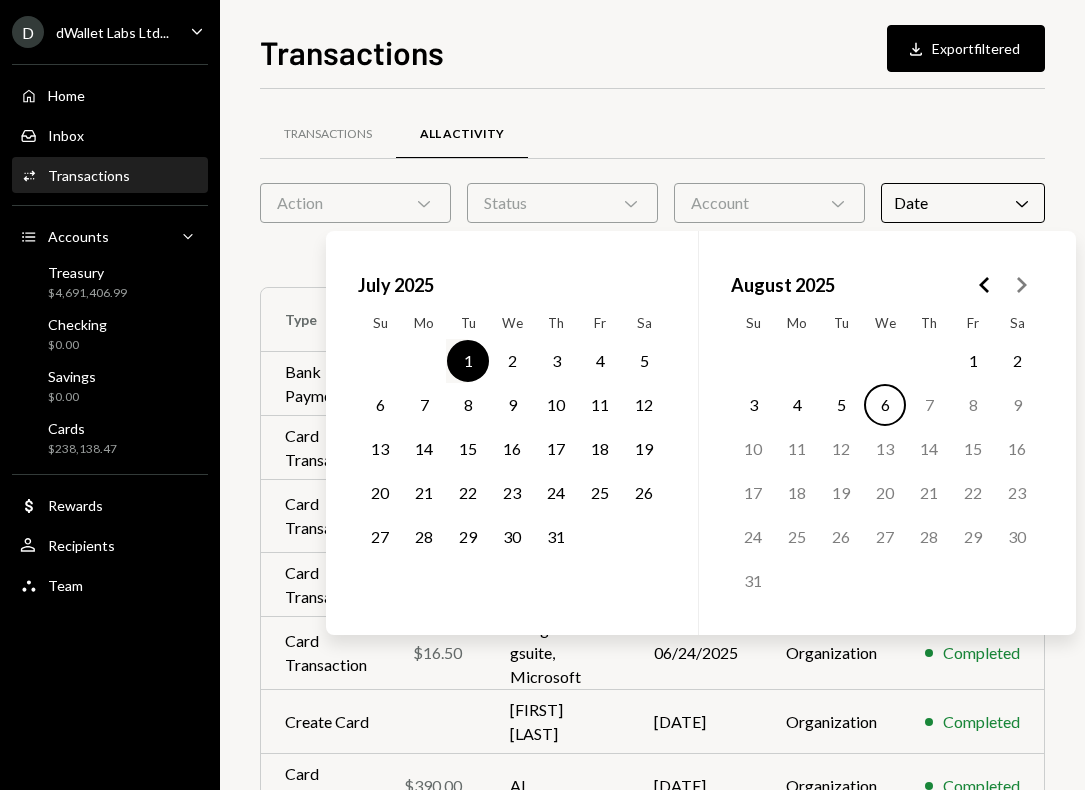 click on "1" at bounding box center (468, 361) 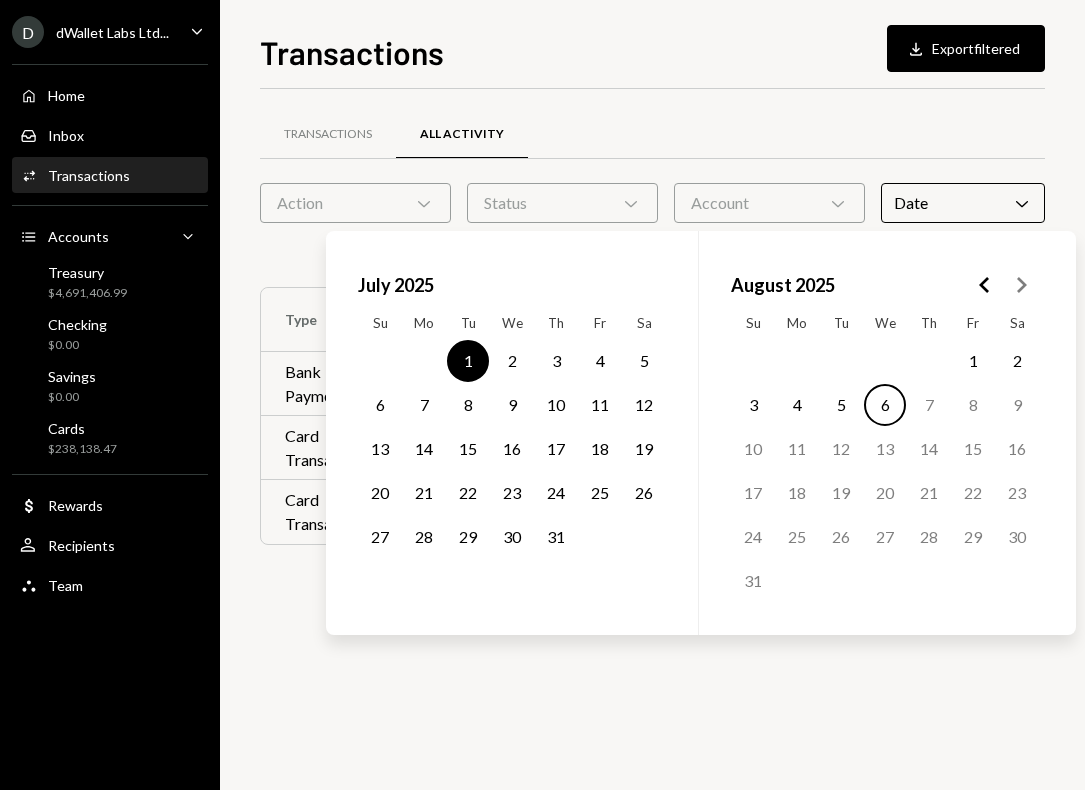 click on "31" at bounding box center [556, 537] 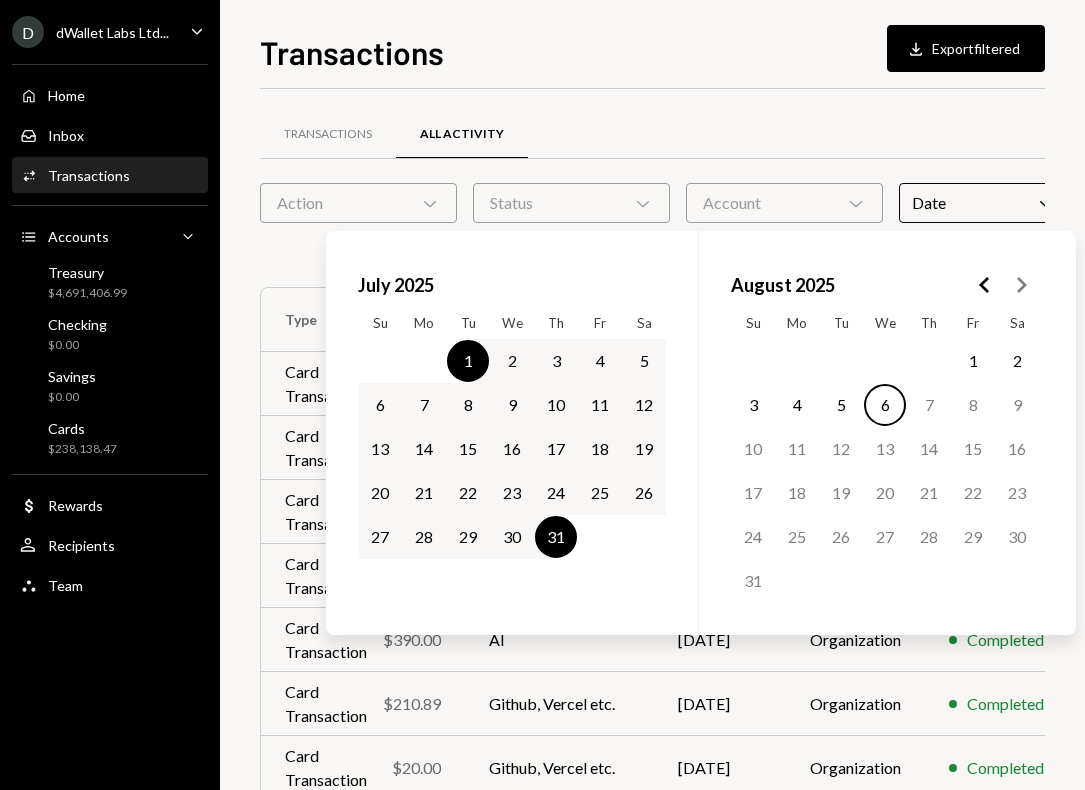 click 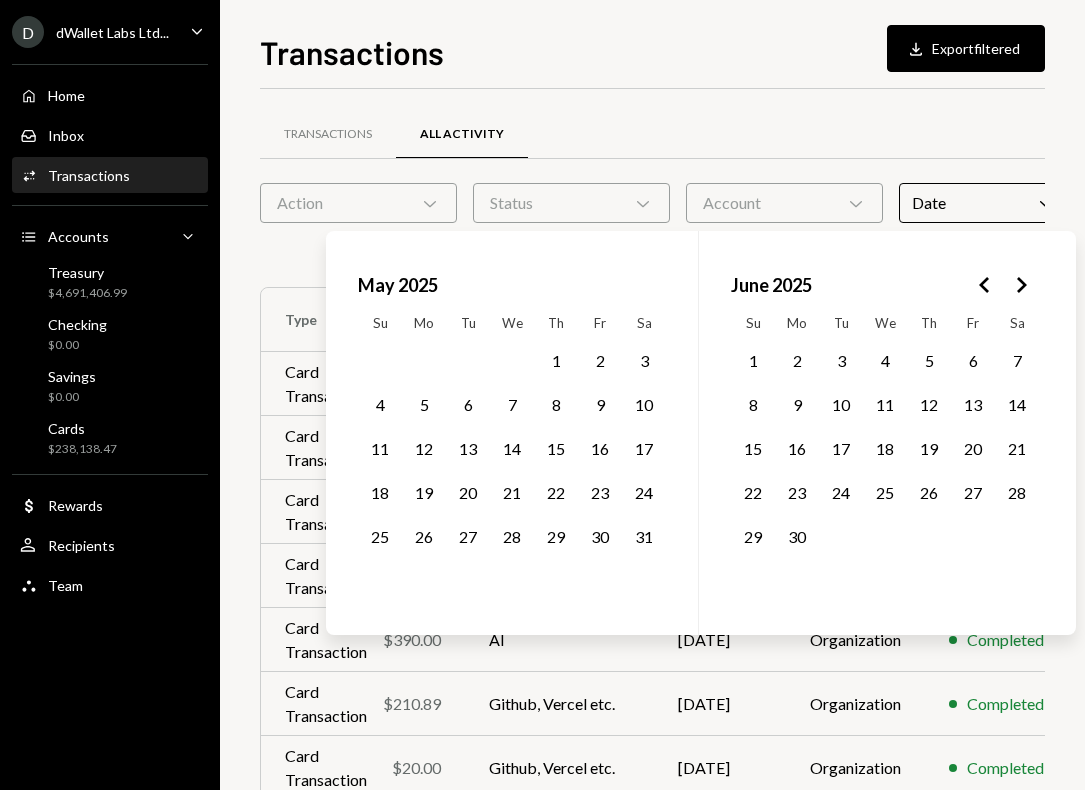 click 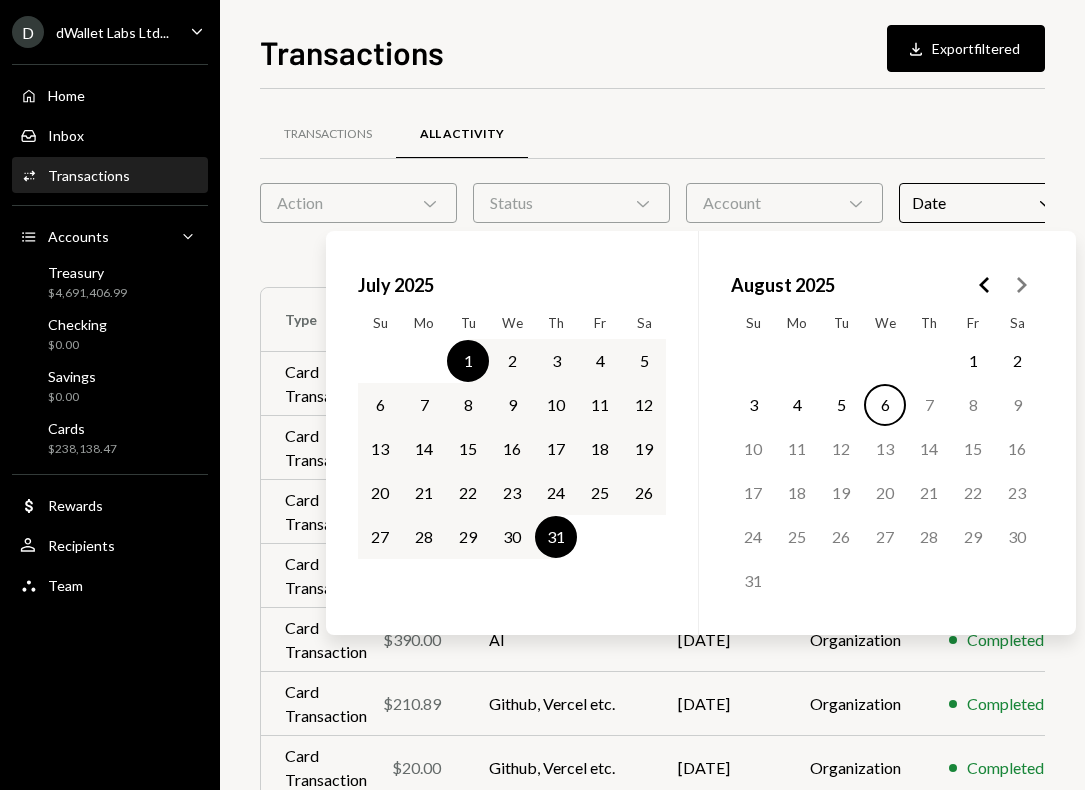 click on "Transactions All Activity" at bounding box center [664, 134] 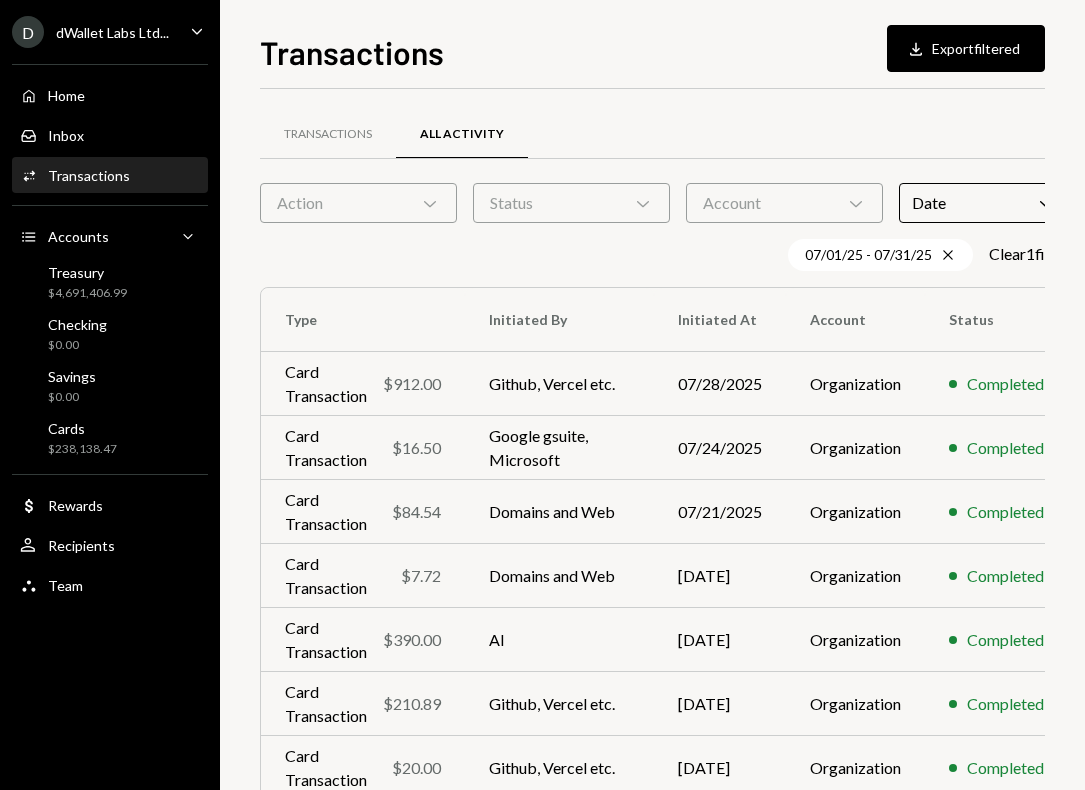 scroll, scrollTop: 0, scrollLeft: 31, axis: horizontal 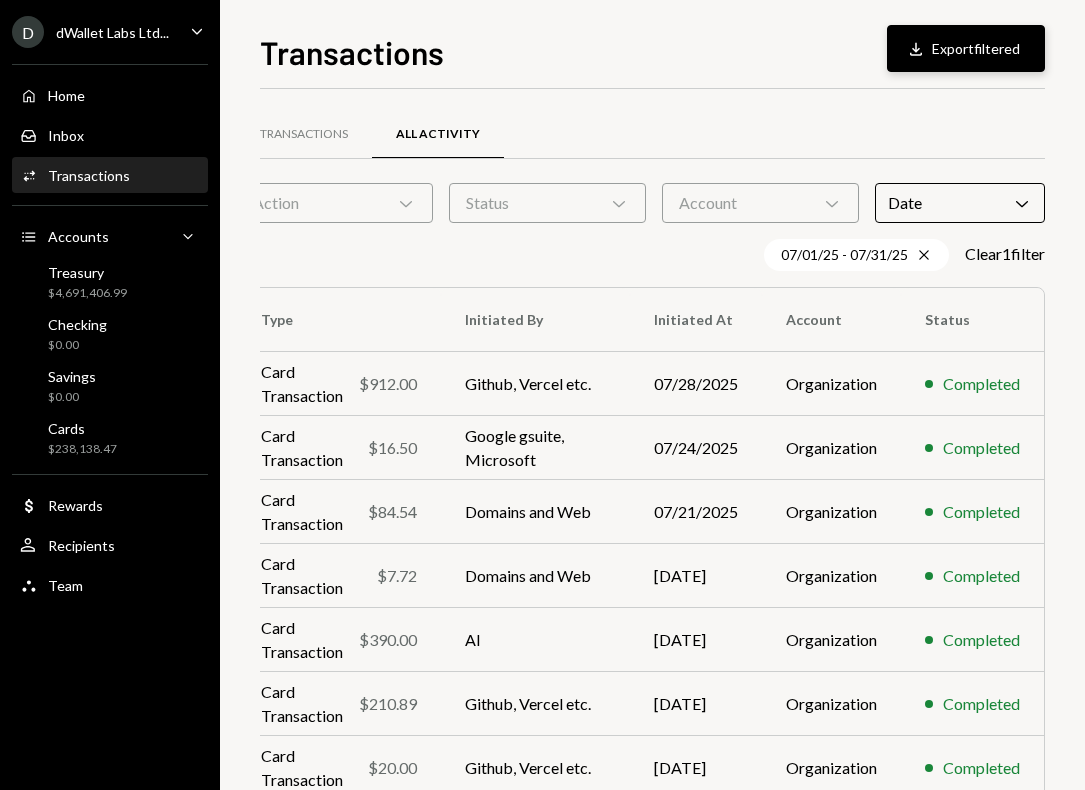click on "Download Export  filtered" at bounding box center [966, 48] 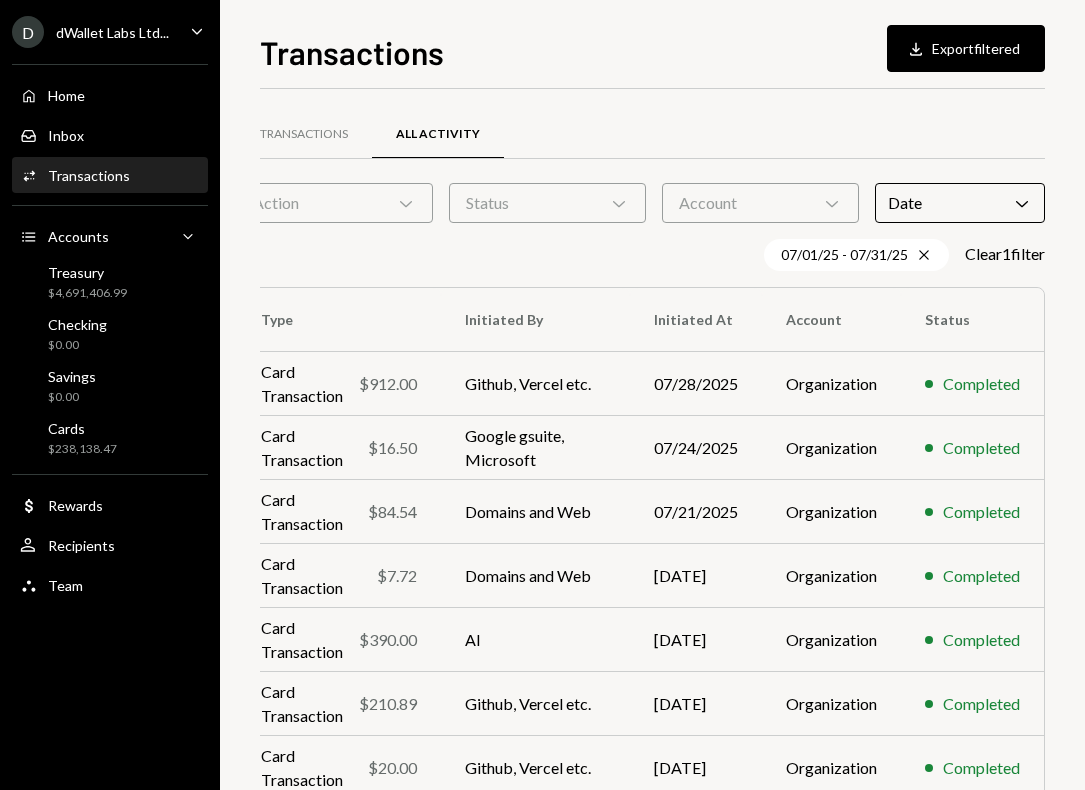 click on "Transactions All Activity" at bounding box center [640, 134] 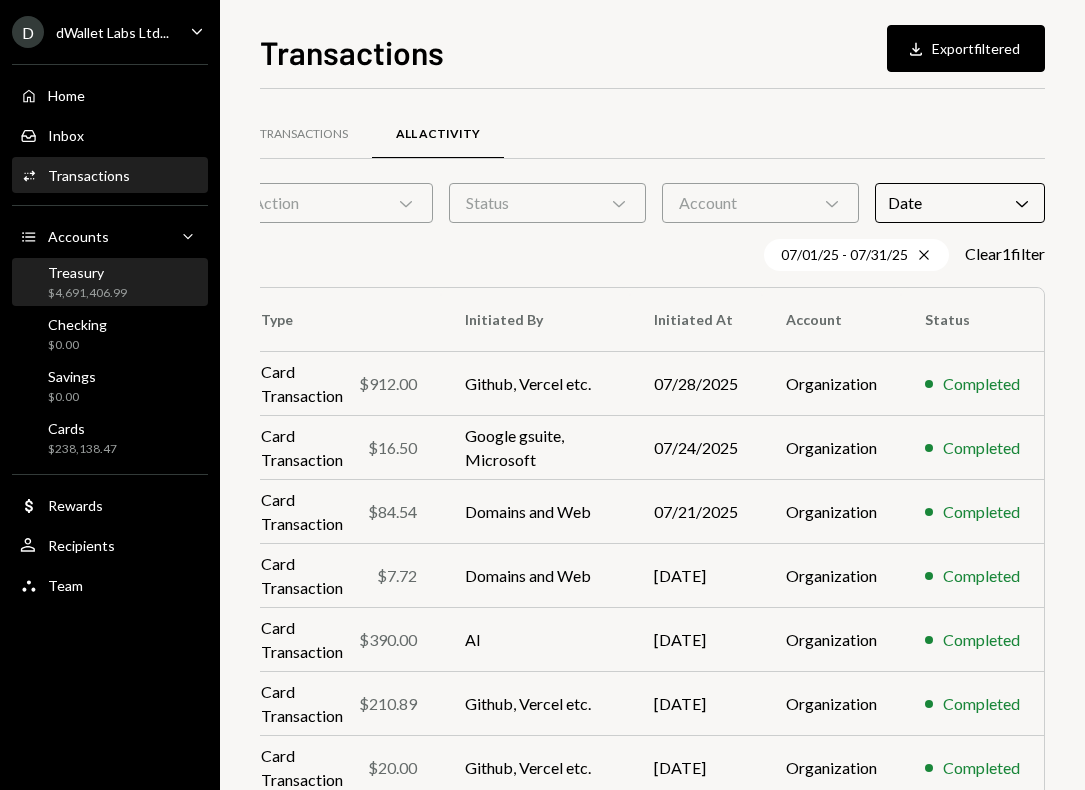 click on "Treasury" at bounding box center [87, 272] 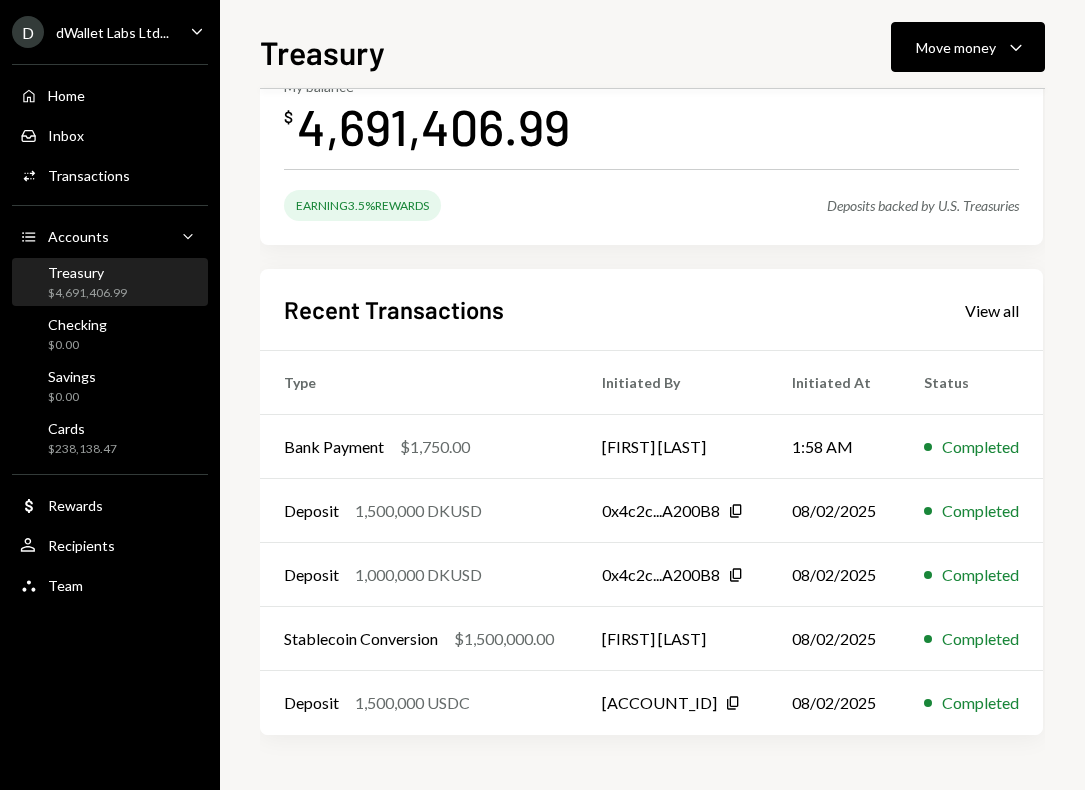 scroll, scrollTop: 121, scrollLeft: 0, axis: vertical 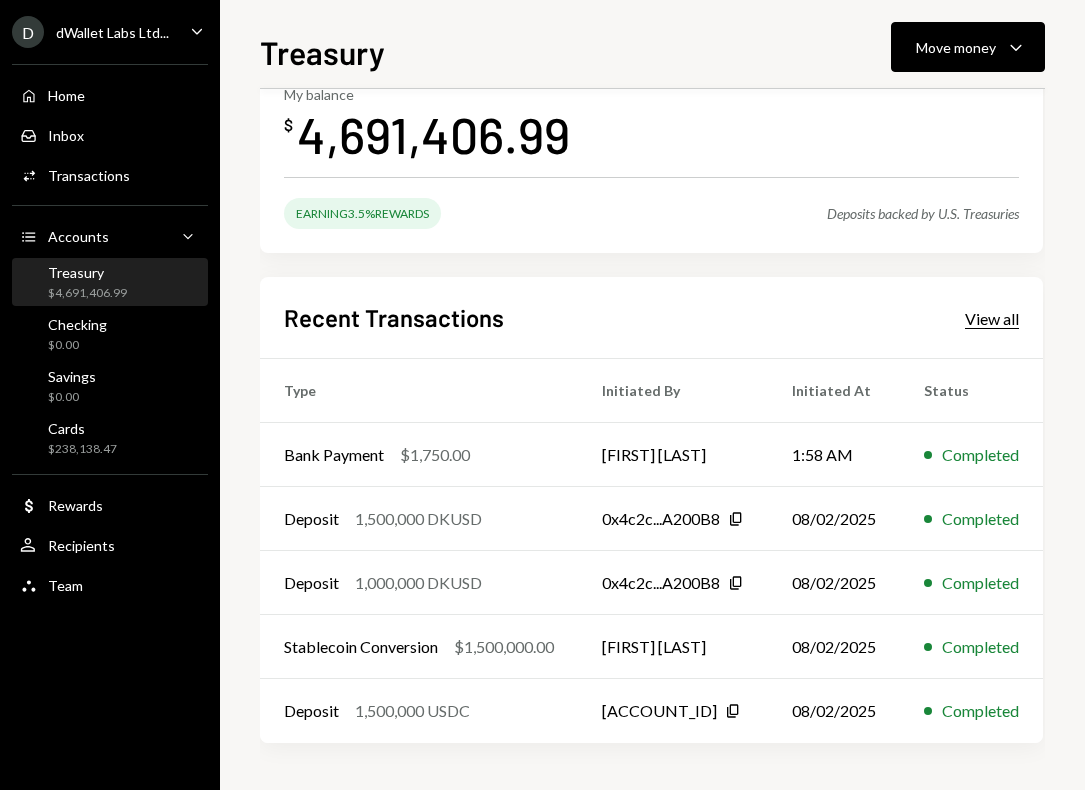 click on "View all" at bounding box center [992, 319] 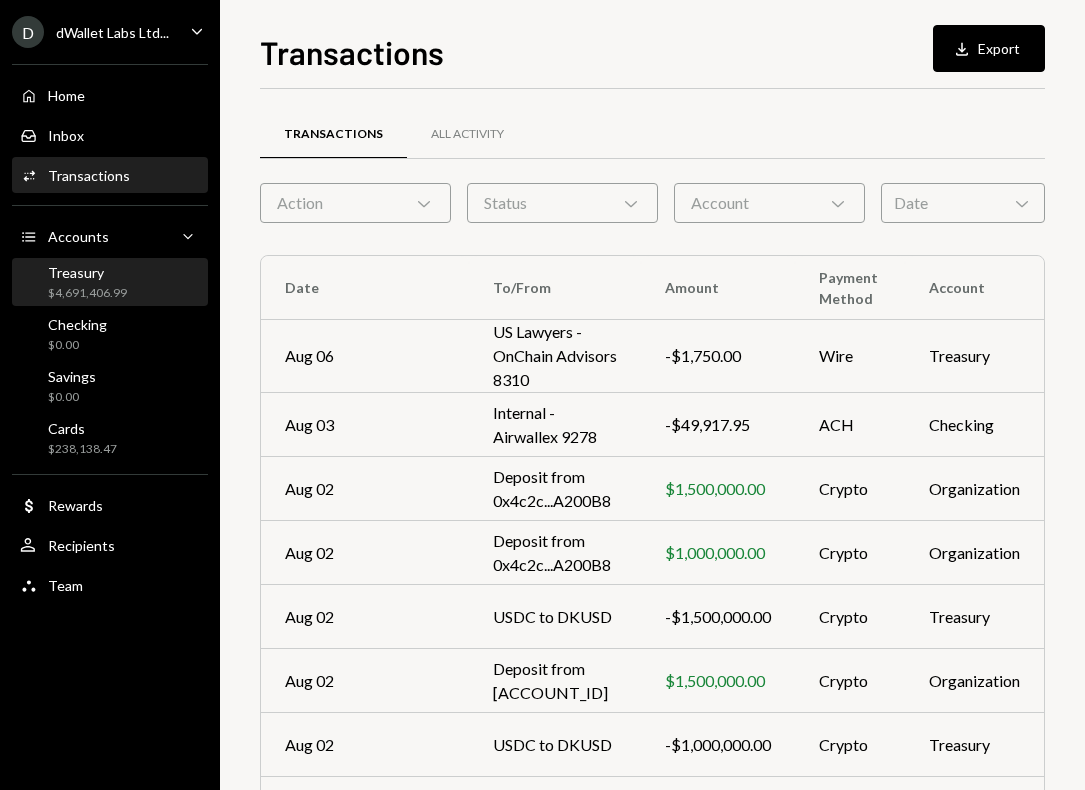 click on "$4,691,406.99" at bounding box center (87, 293) 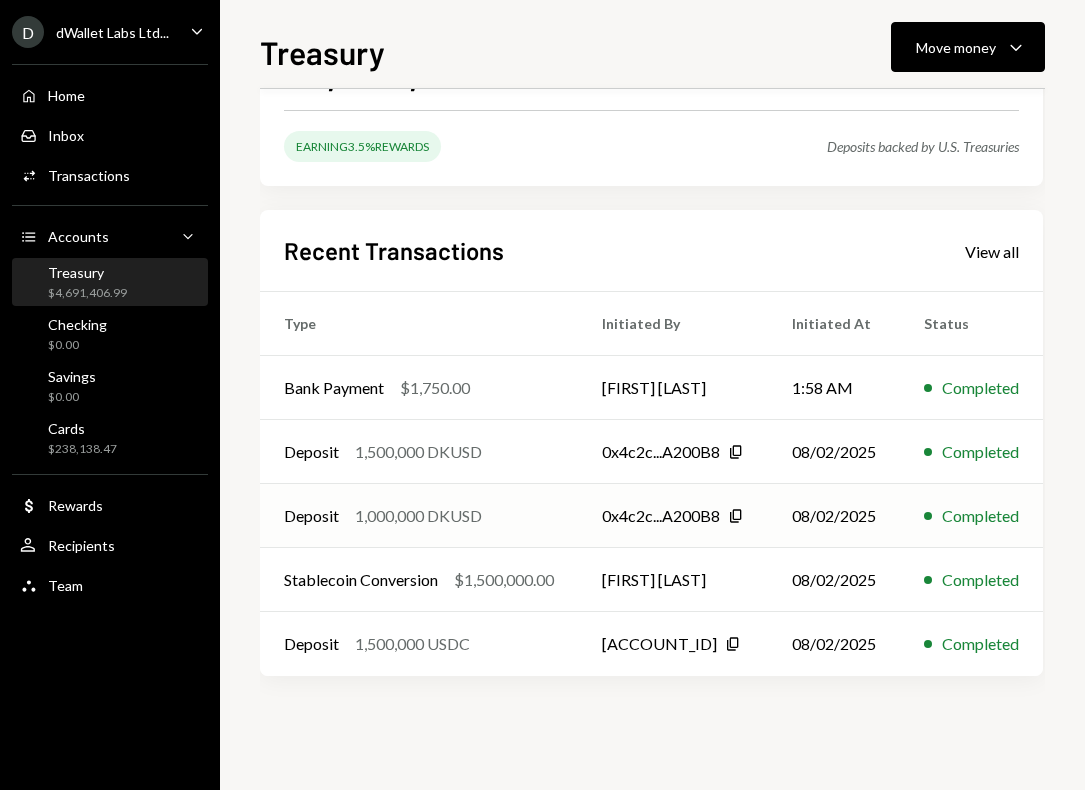 scroll, scrollTop: 192, scrollLeft: 0, axis: vertical 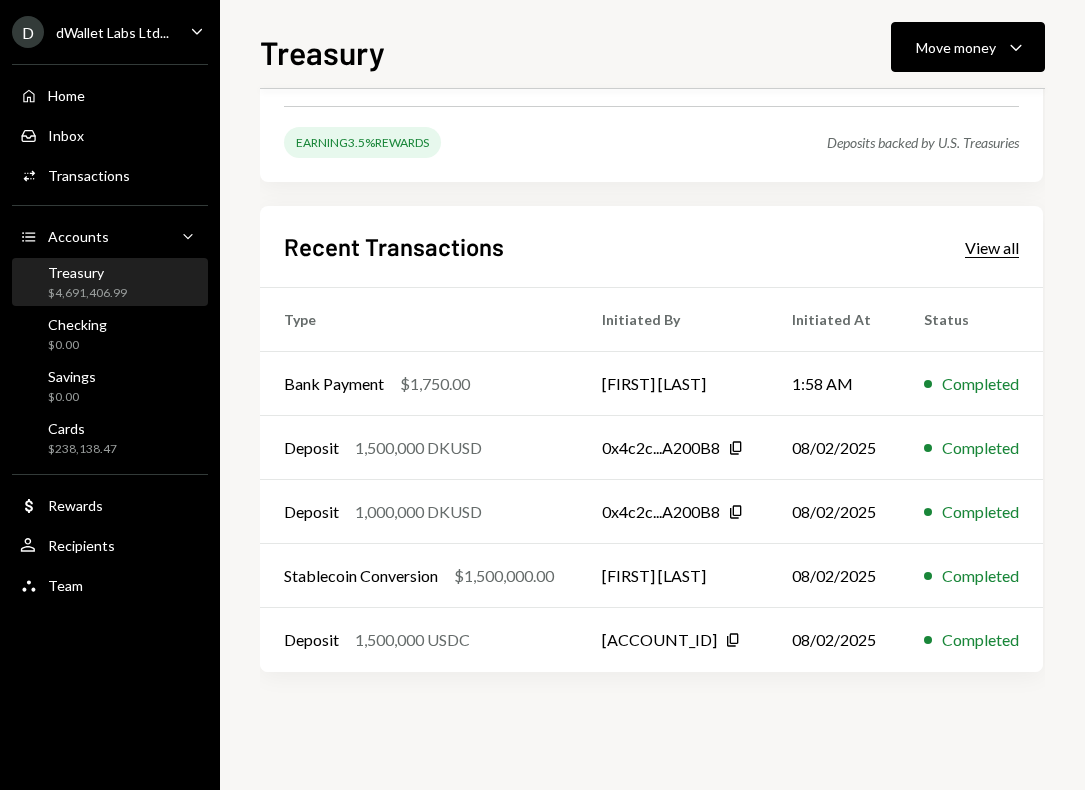 click on "View all" at bounding box center [992, 248] 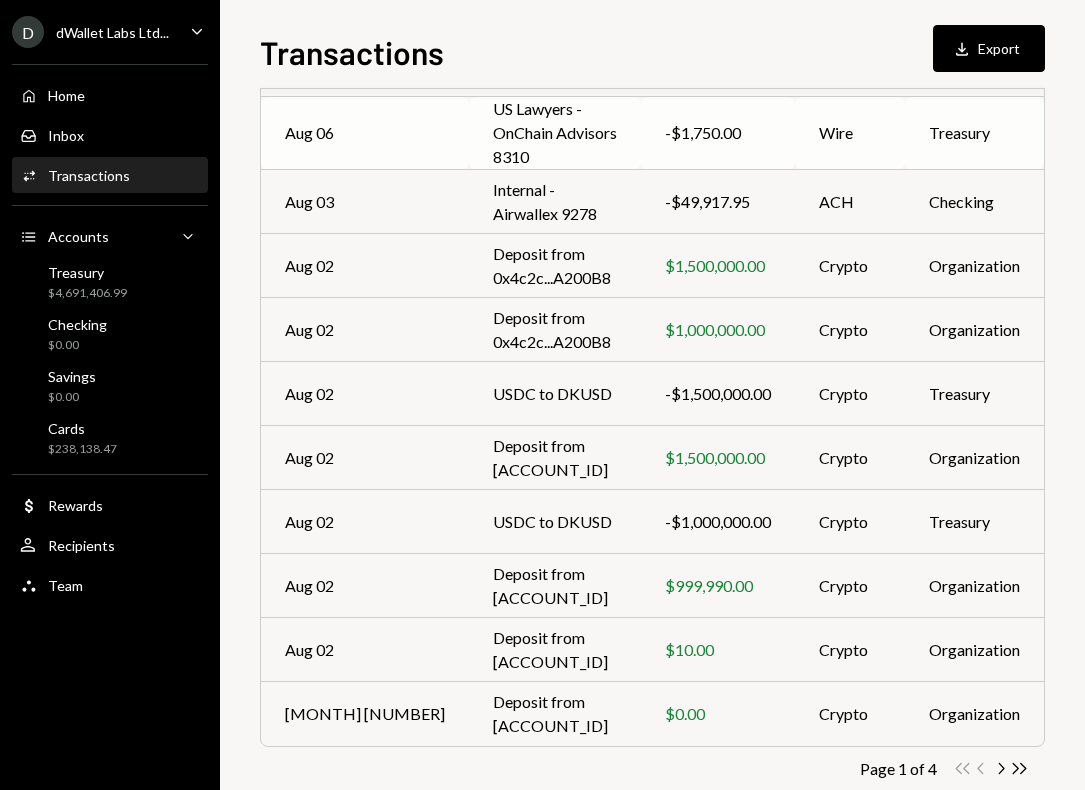 scroll, scrollTop: 254, scrollLeft: 0, axis: vertical 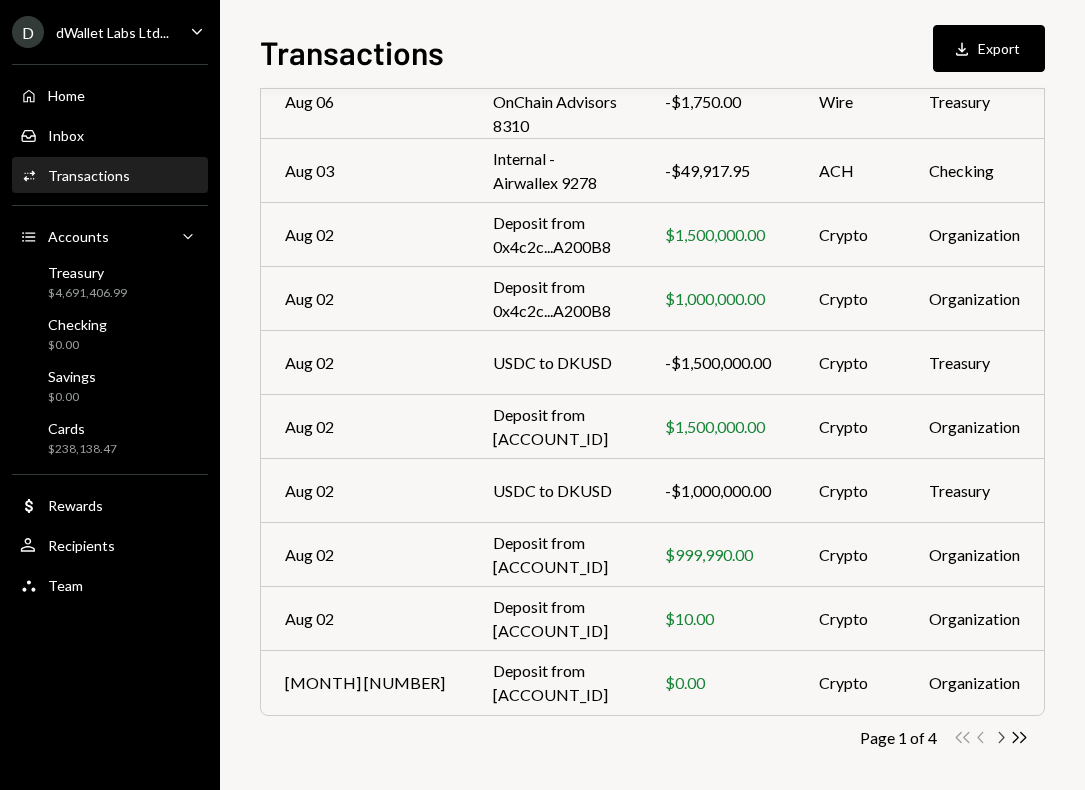 click on "Chevron Right" 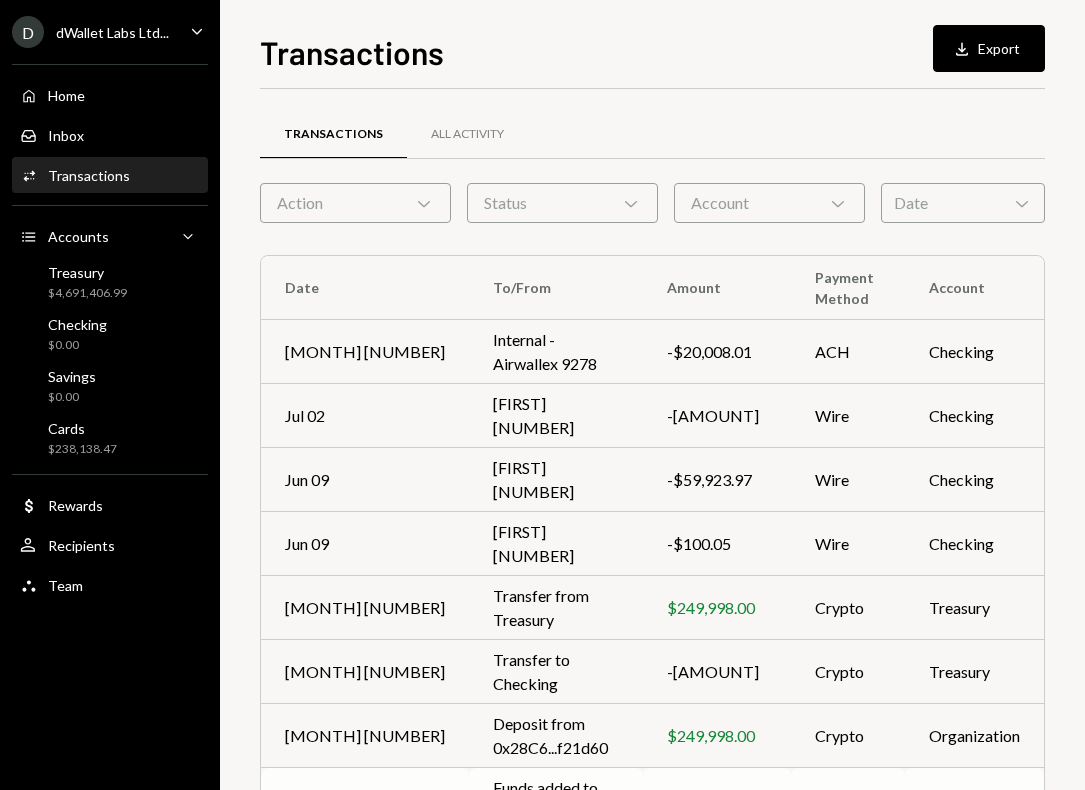 scroll, scrollTop: 254, scrollLeft: 0, axis: vertical 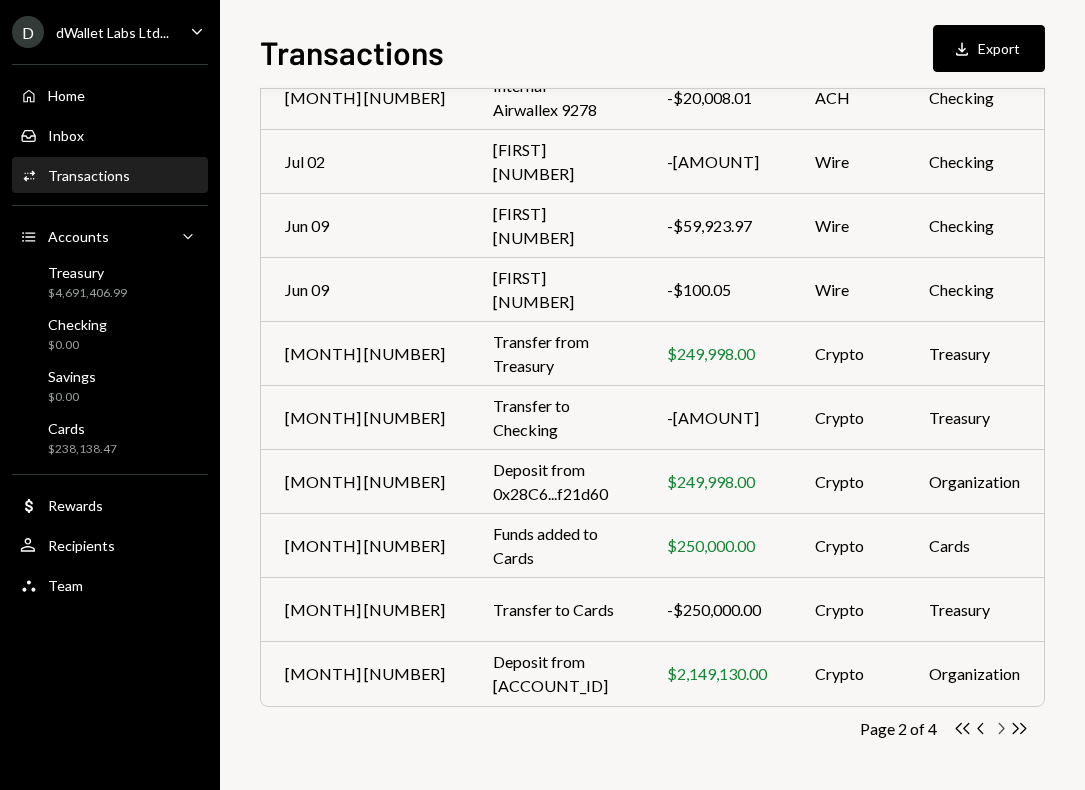 click on "Chevron Right" 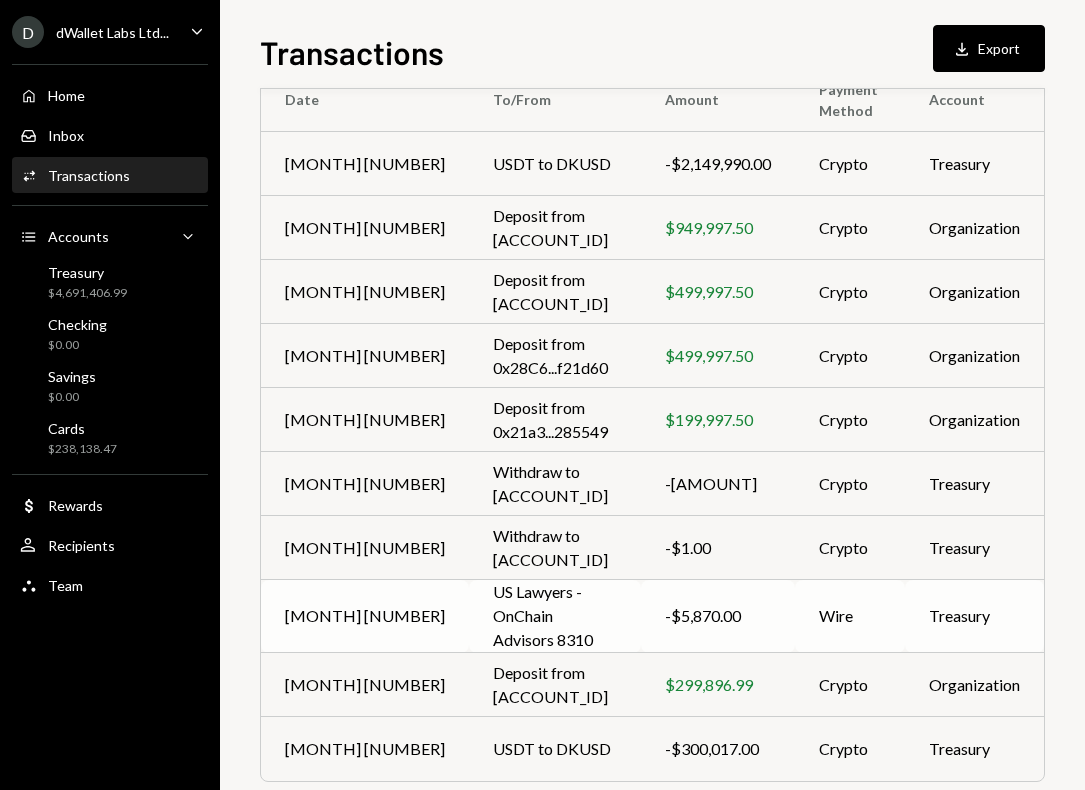 scroll, scrollTop: 254, scrollLeft: 0, axis: vertical 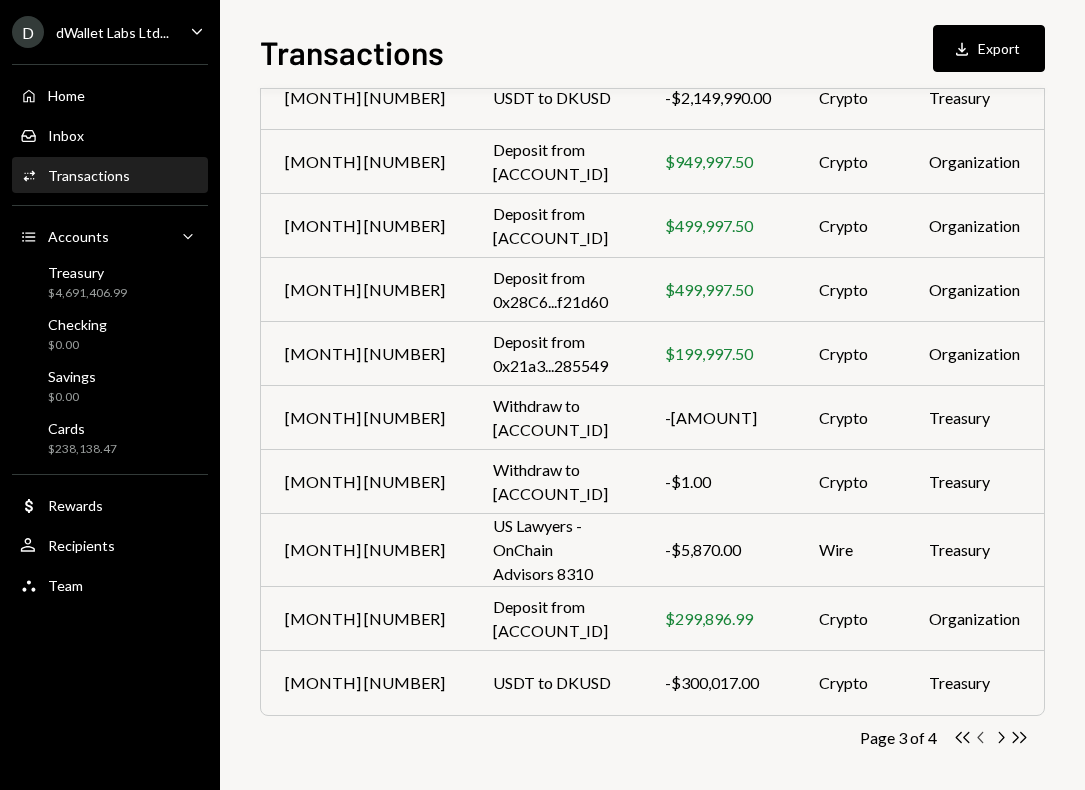 click on "Chevron Left" 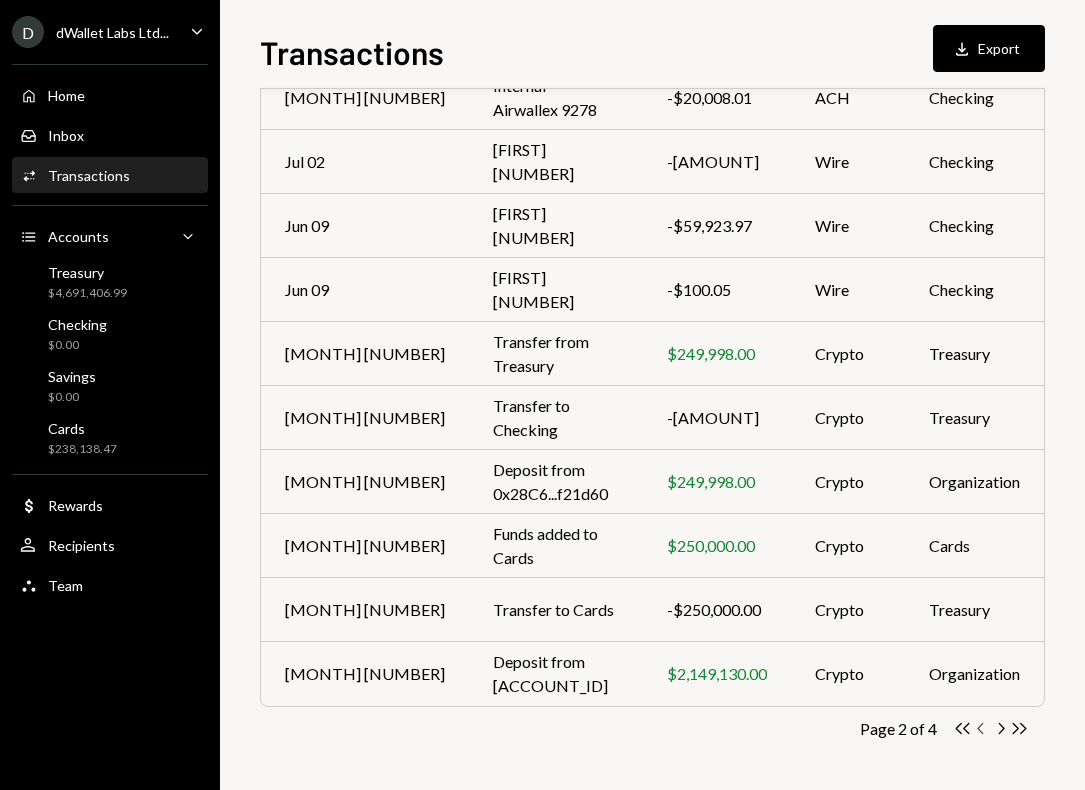 click on "Chevron Left" 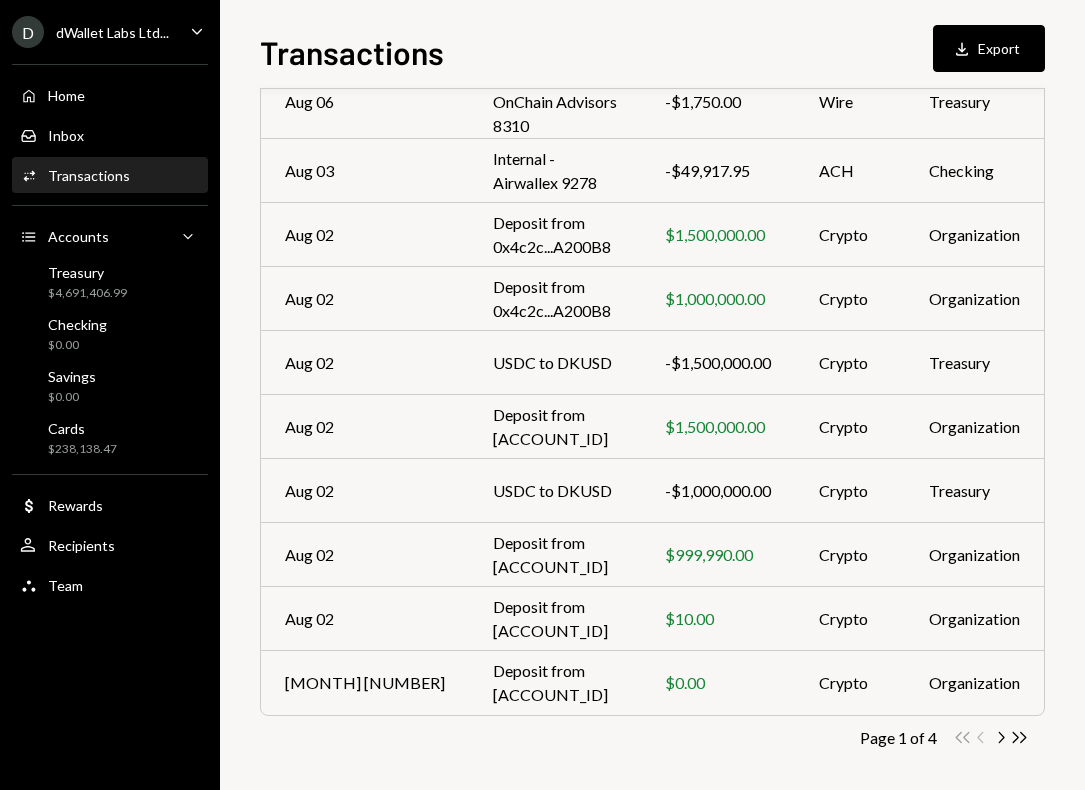 click on "Double Arrow Left Chevron Left Chevron Right Double Arrow Right" at bounding box center [991, 737] 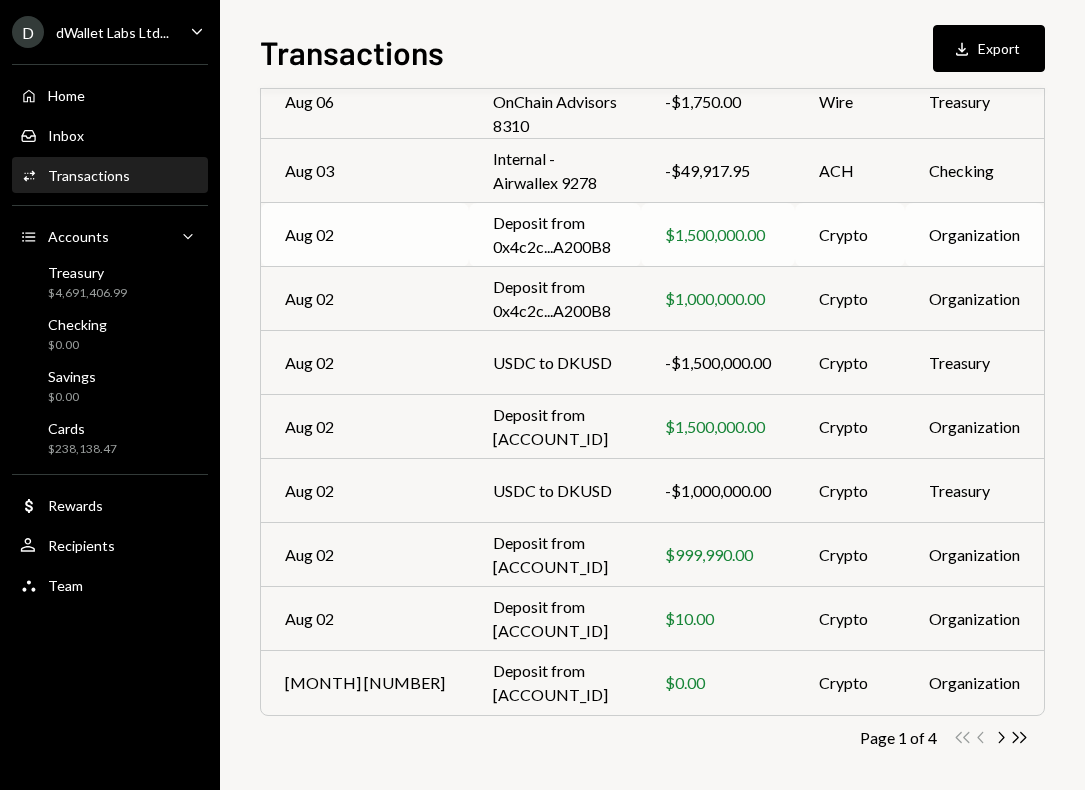 scroll, scrollTop: 0, scrollLeft: 0, axis: both 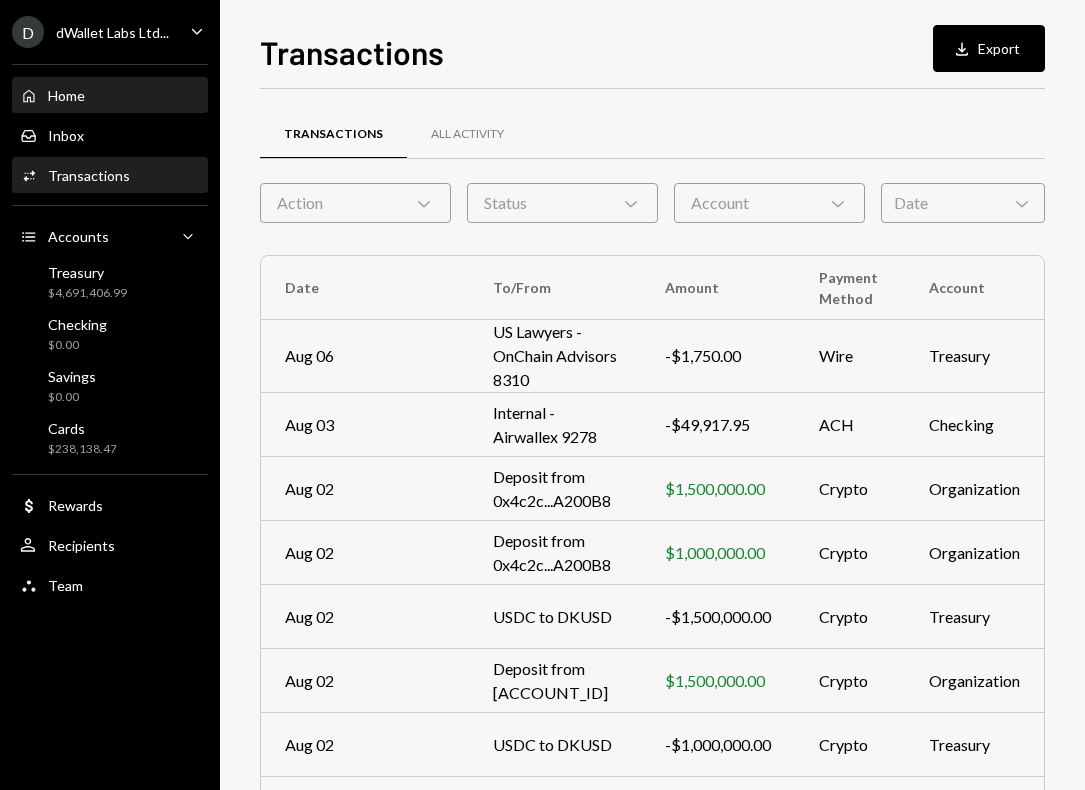 click on "Home Home" at bounding box center (110, 96) 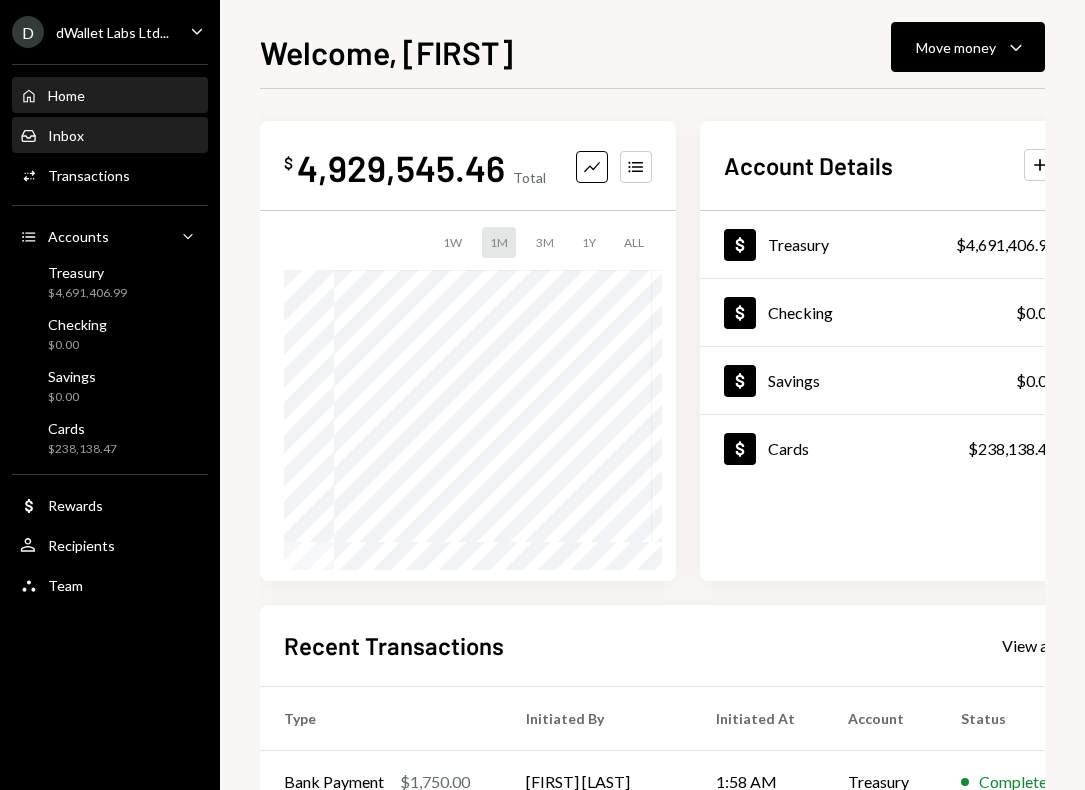 click on "Inbox Inbox" at bounding box center (110, 136) 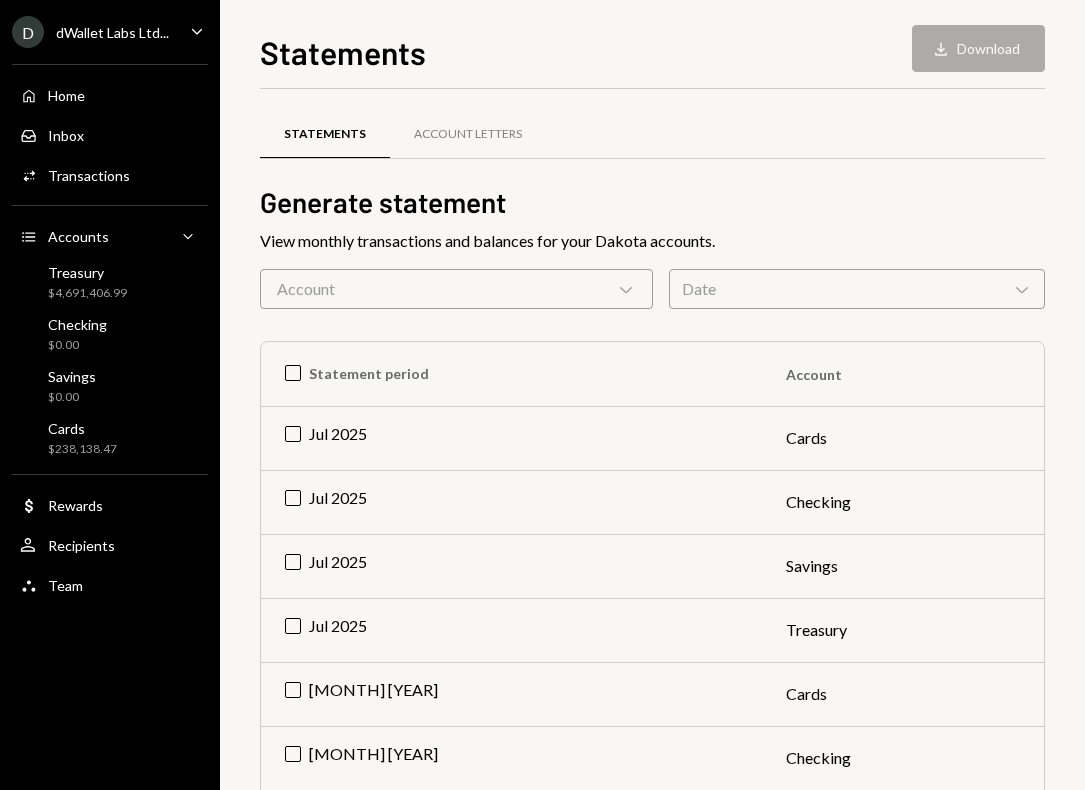 scroll, scrollTop: 0, scrollLeft: 0, axis: both 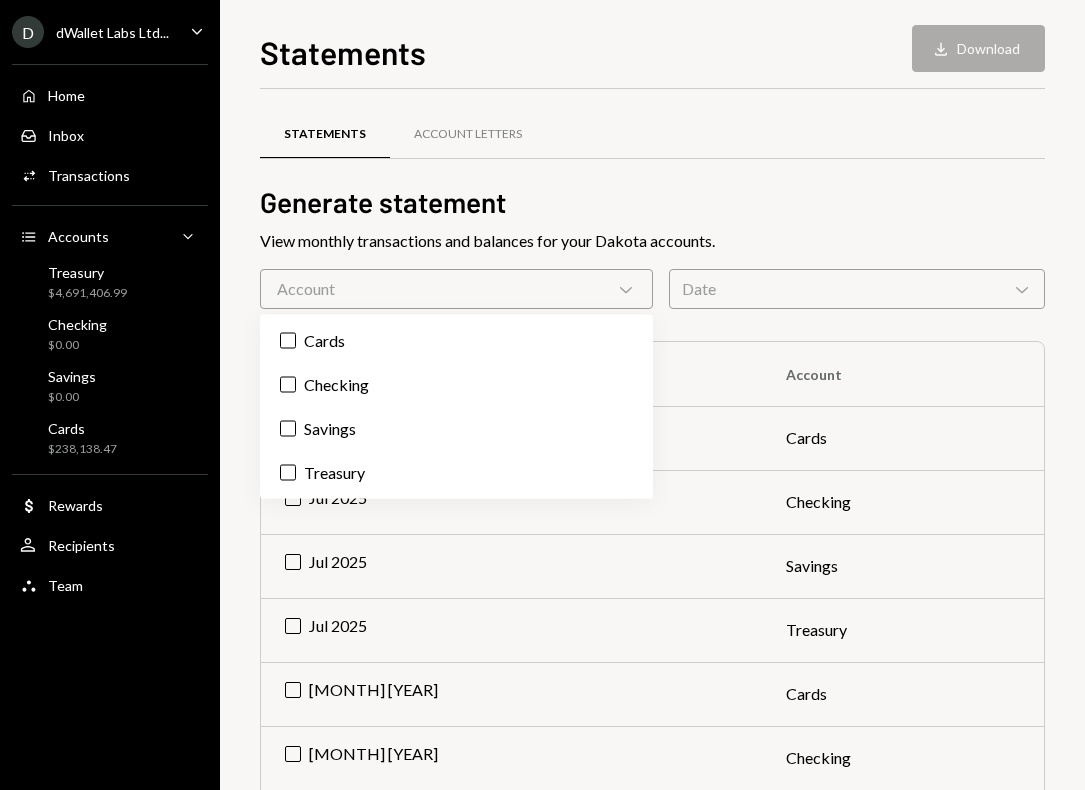 click on "Account Chevron Down" at bounding box center (456, 289) 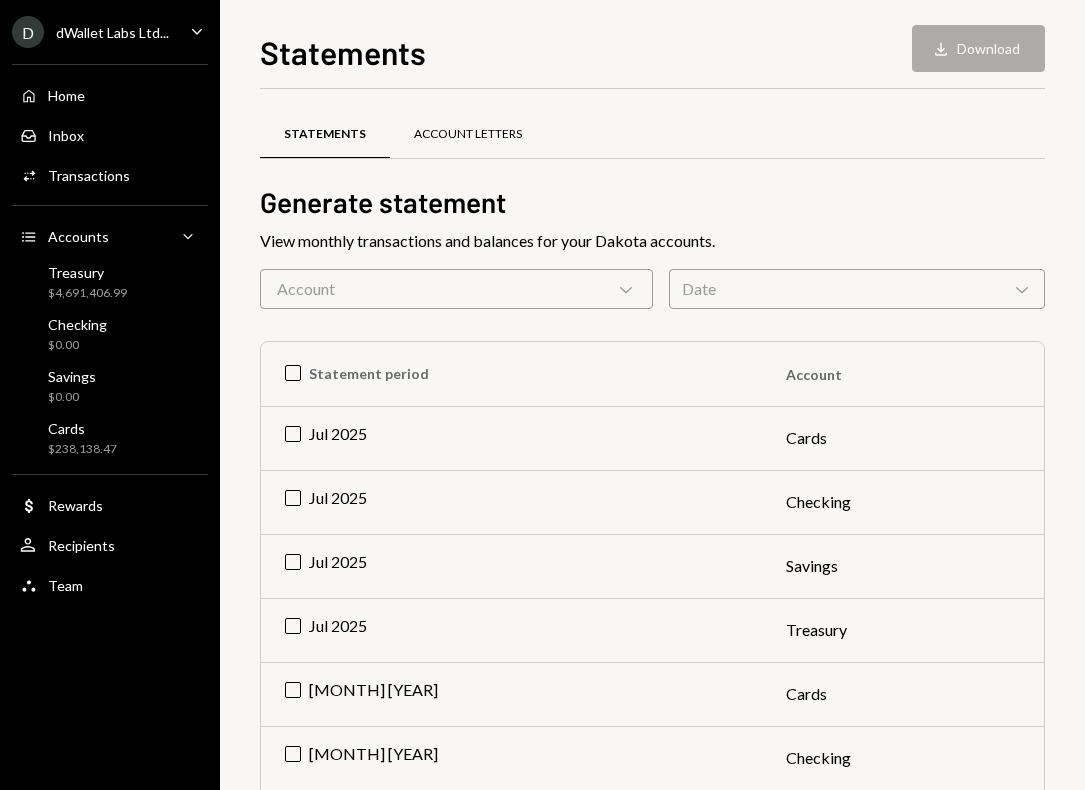click on "Account Letters" at bounding box center (468, 135) 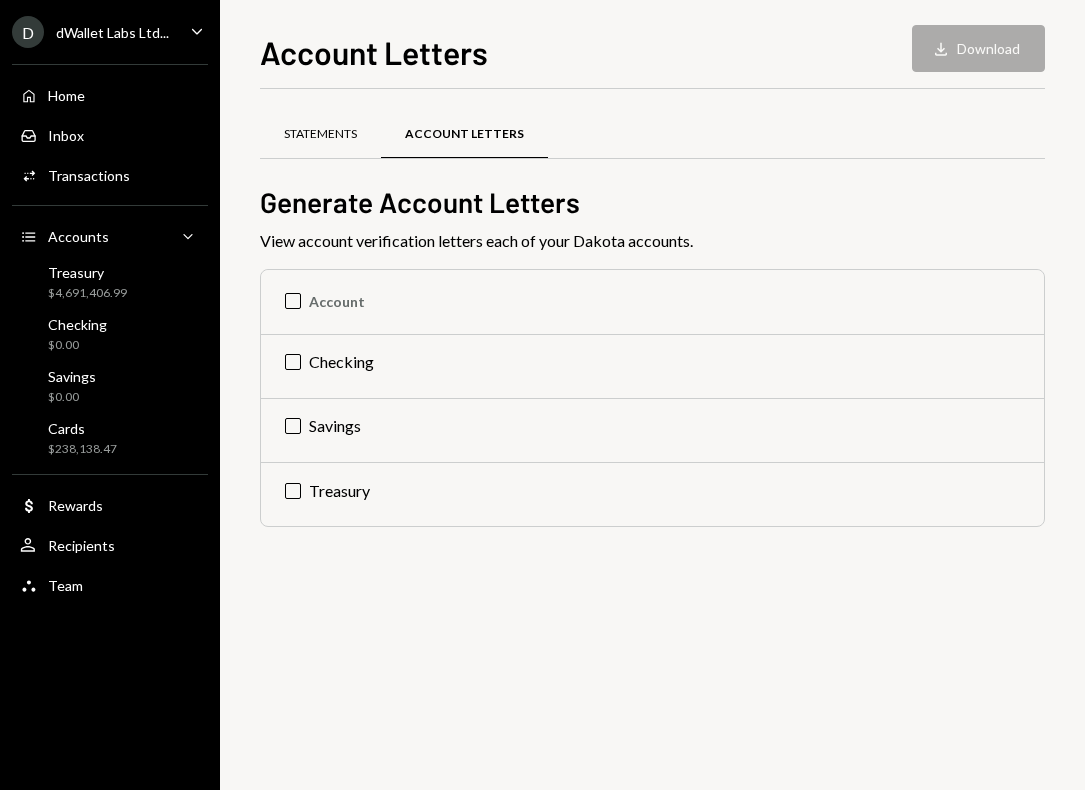 click on "Statements" at bounding box center (320, 134) 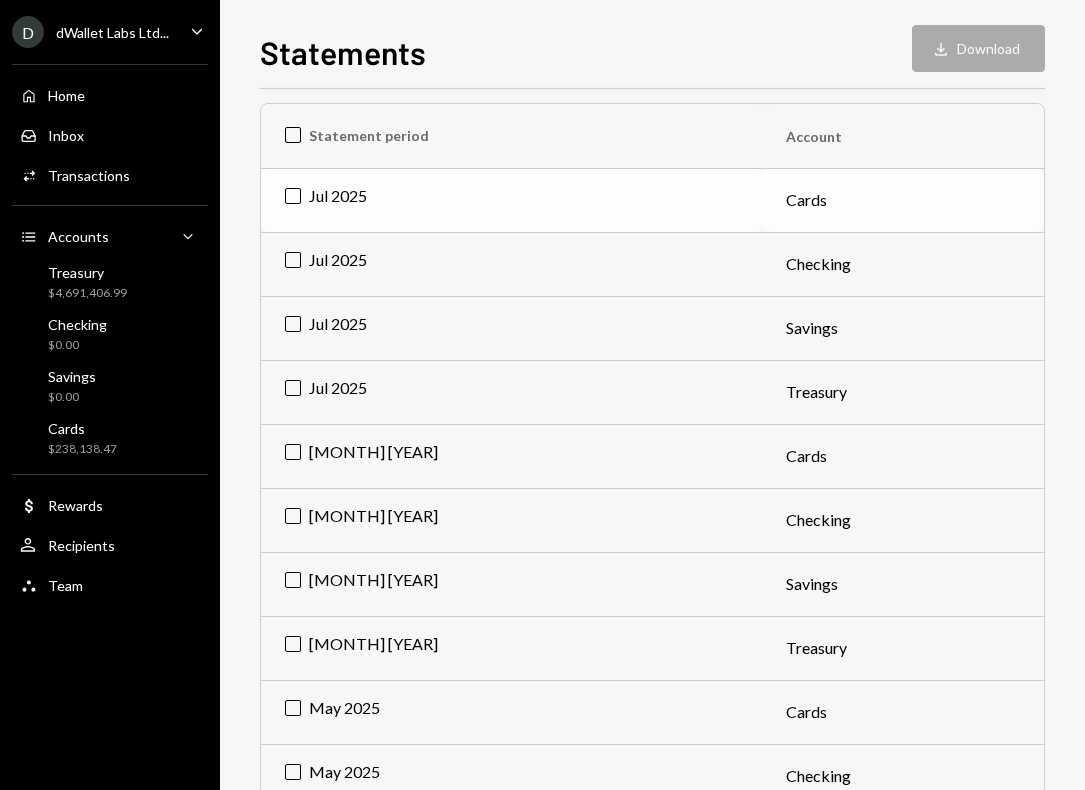 scroll, scrollTop: 247, scrollLeft: 0, axis: vertical 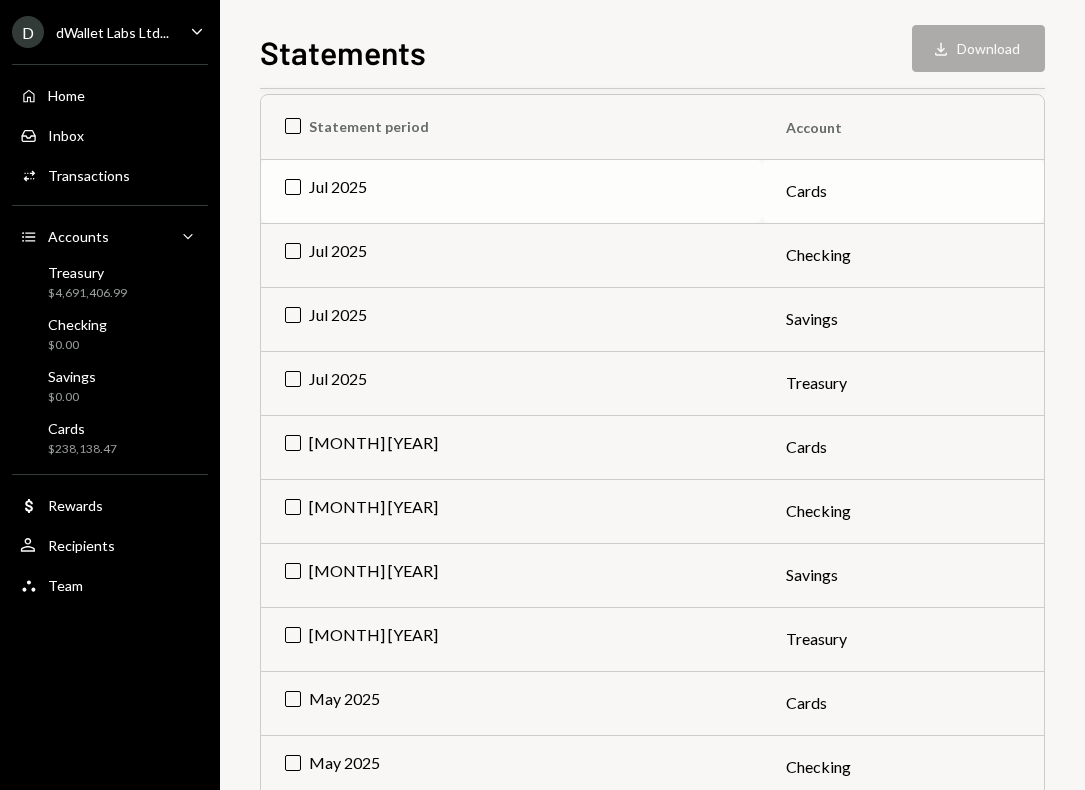 click on "Jul 2025" at bounding box center [511, 191] 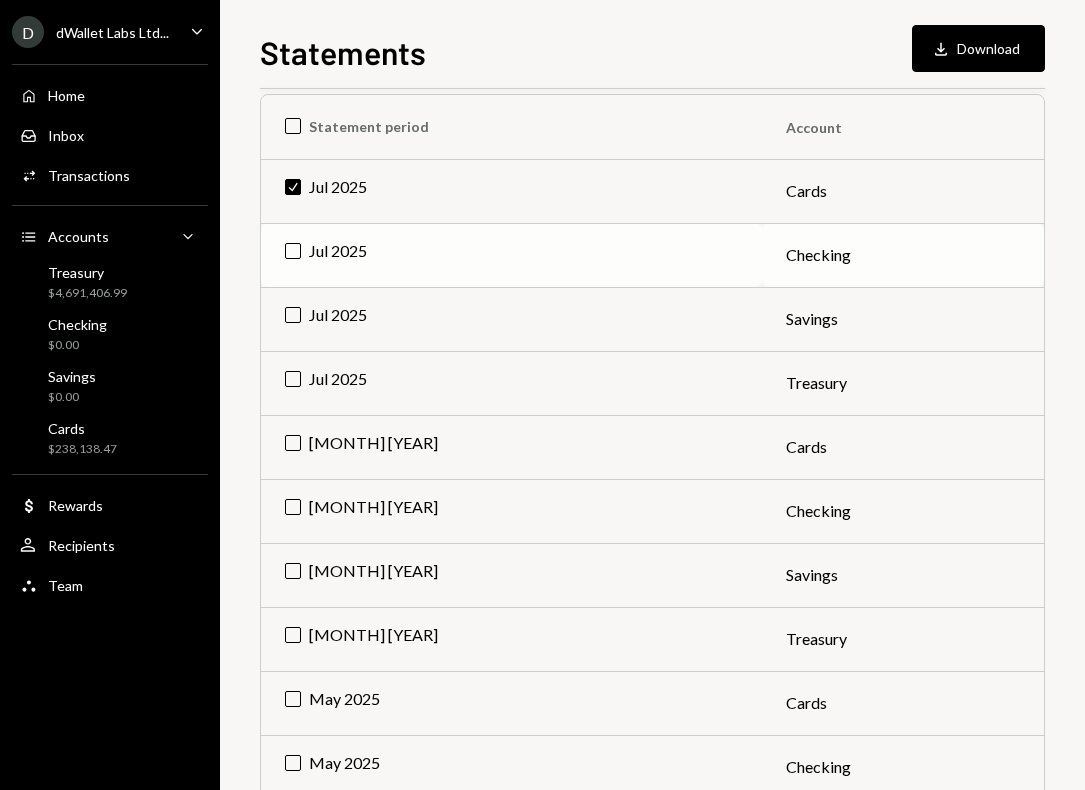 click on "Jul 2025" at bounding box center (511, 255) 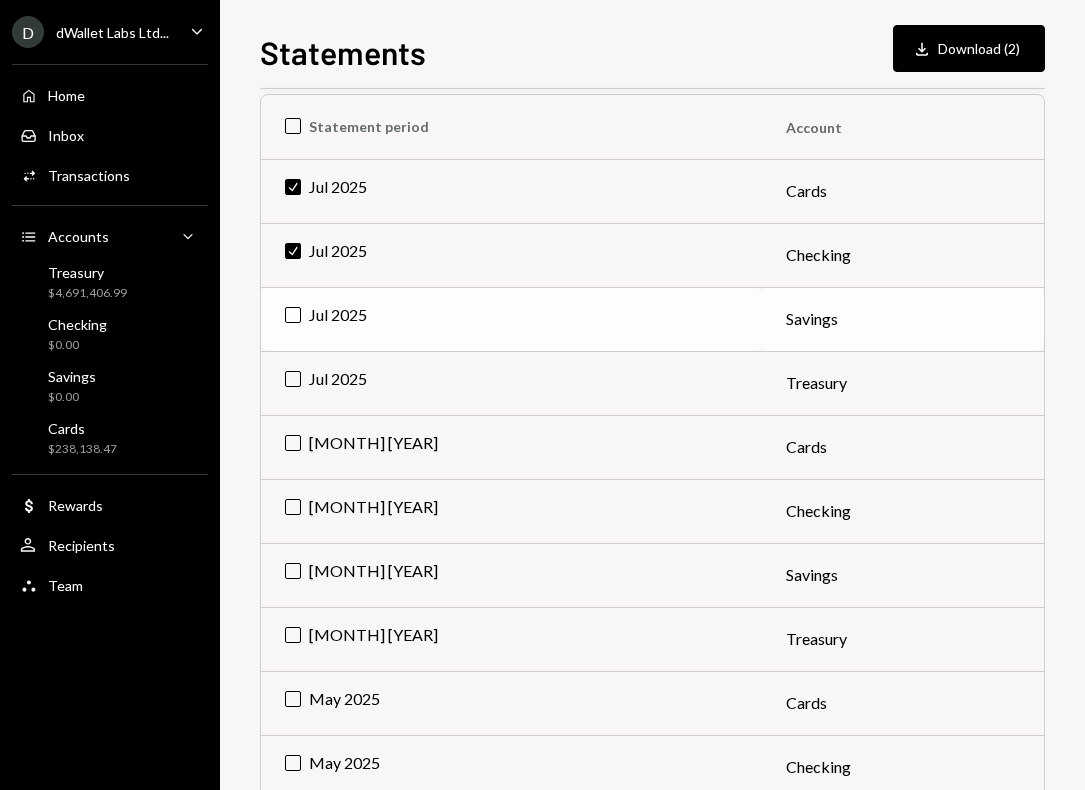 click on "Jul 2025" at bounding box center [511, 319] 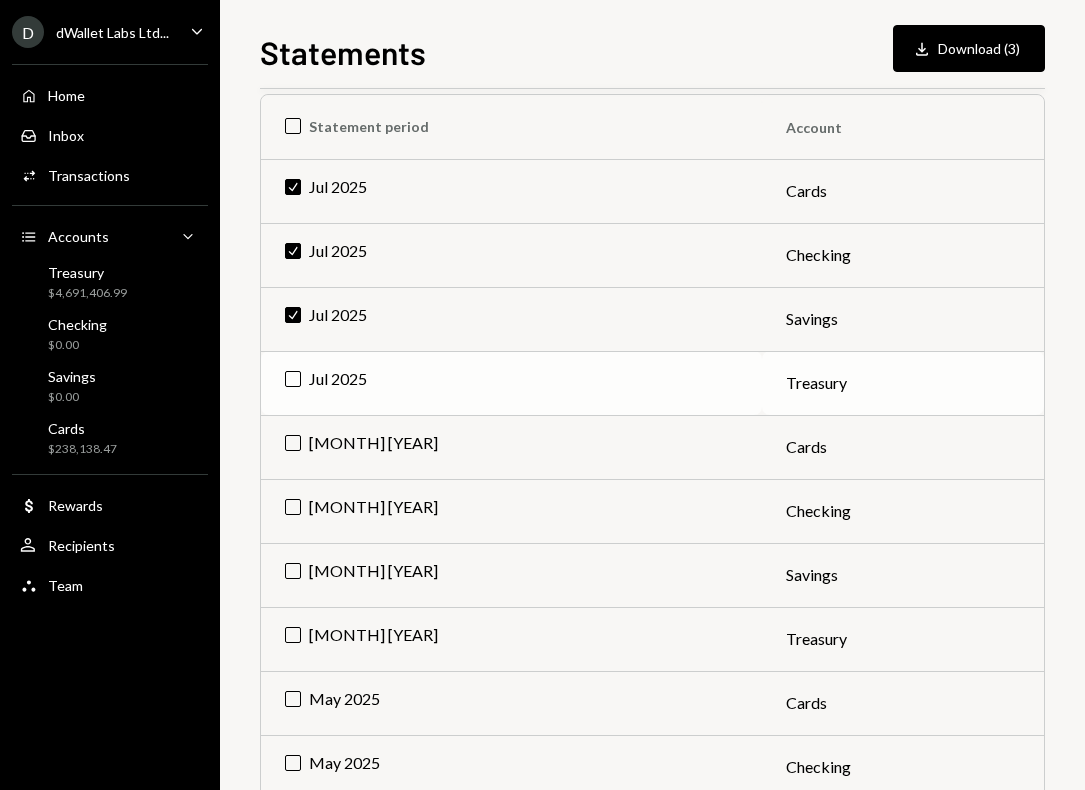 click on "Jul 2025" at bounding box center (511, 383) 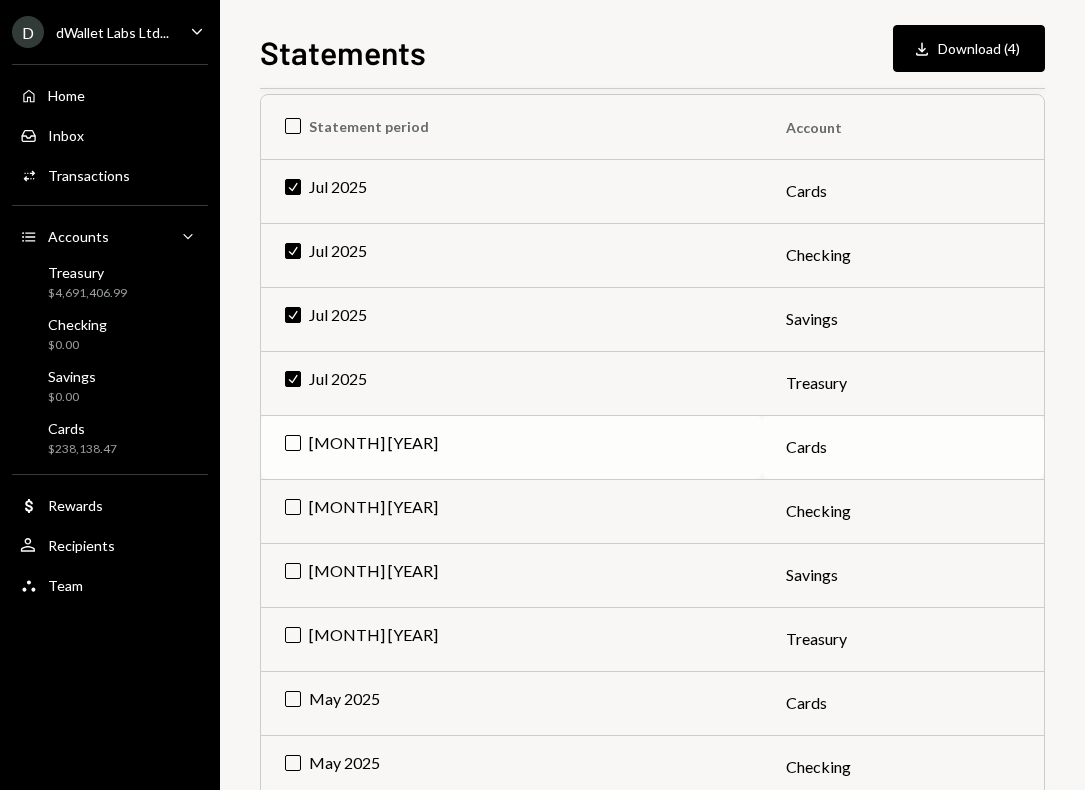 click on "[MONTH] [YEAR]" at bounding box center [511, 447] 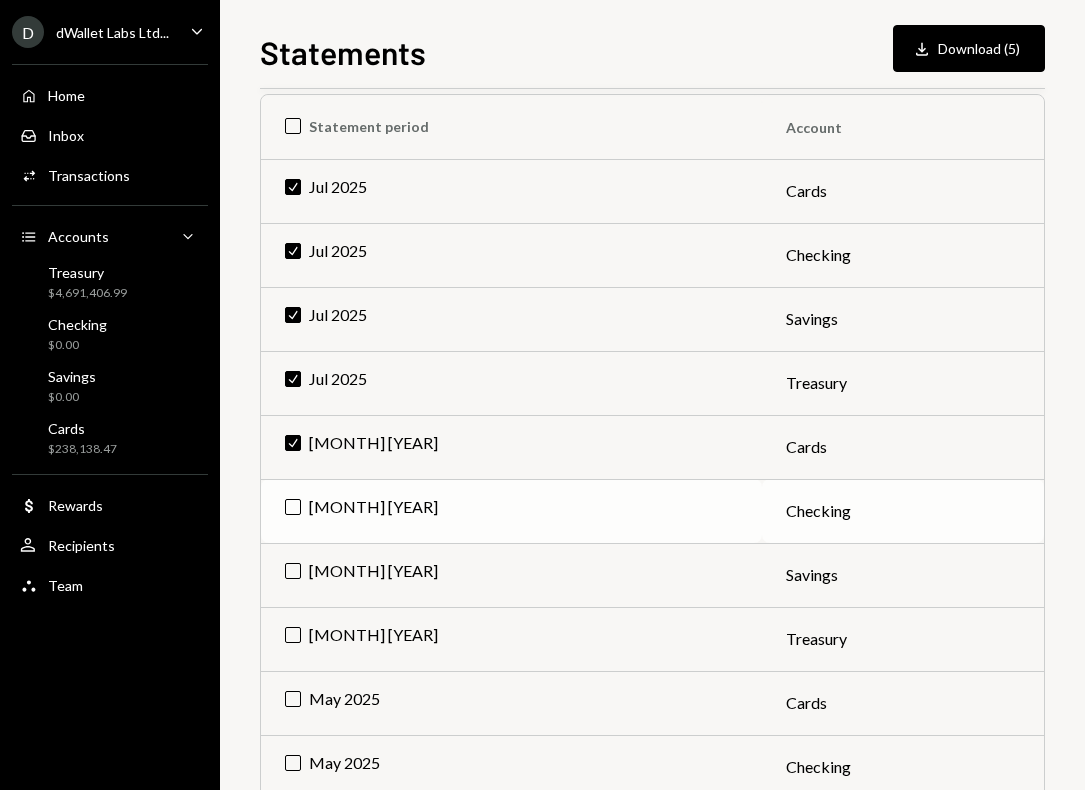 click on "[MONTH] [YEAR]" at bounding box center [511, 511] 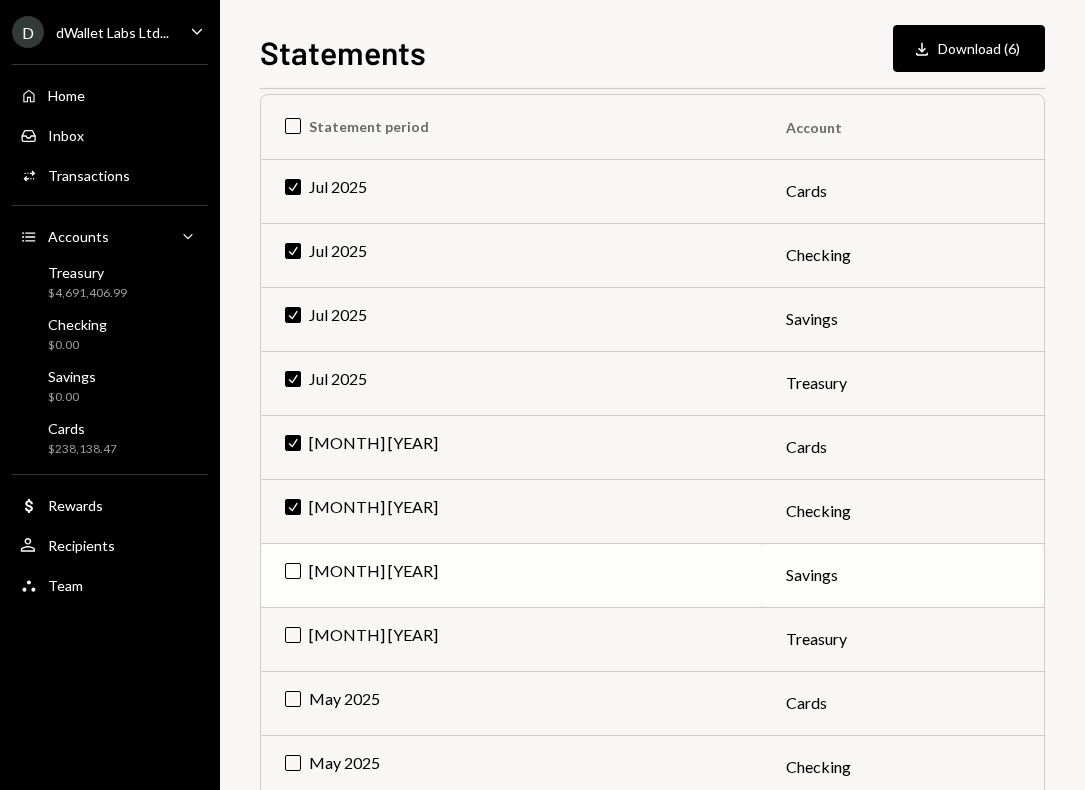 click on "[MONTH] [YEAR]" at bounding box center (511, 575) 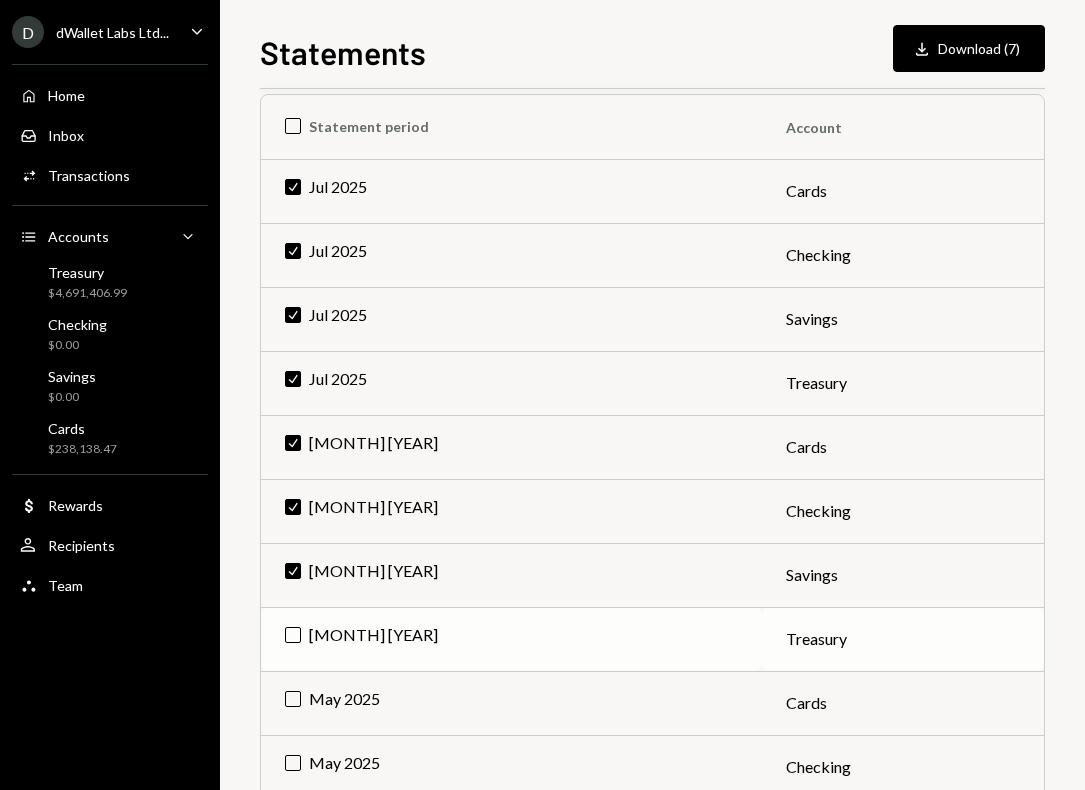 click on "[MONTH] [YEAR]" at bounding box center [511, 639] 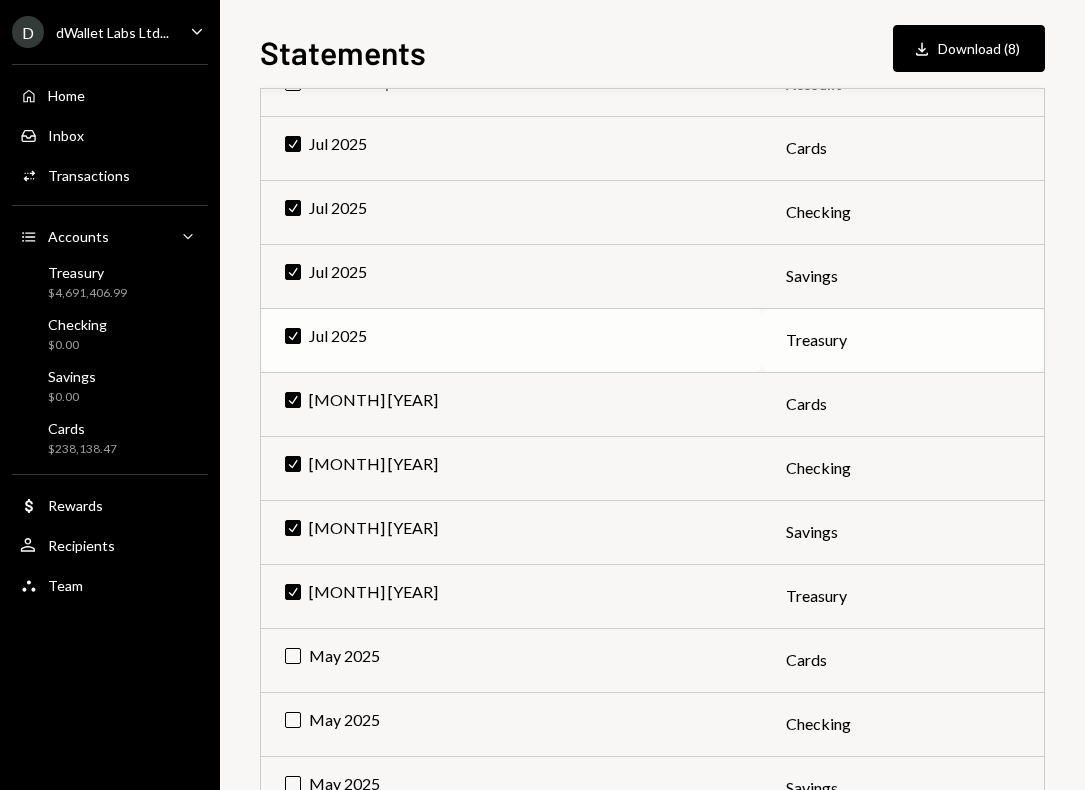 scroll, scrollTop: 174, scrollLeft: 0, axis: vertical 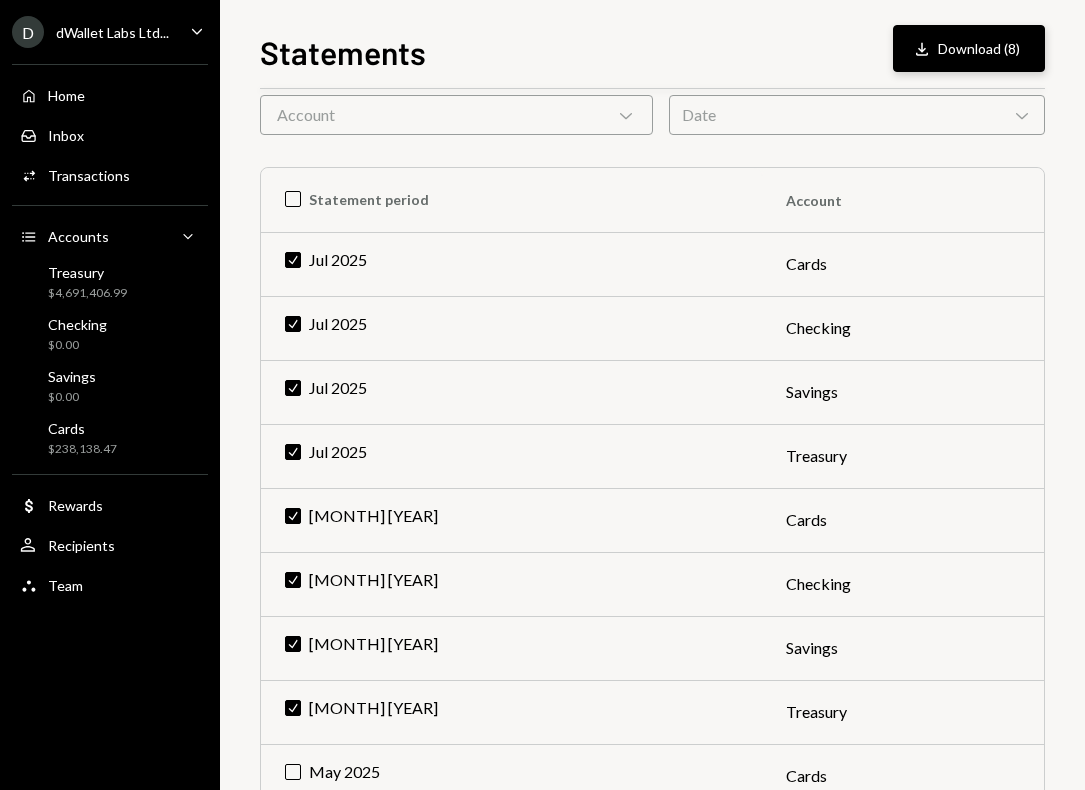 click on "Download Download   (8)" at bounding box center (969, 48) 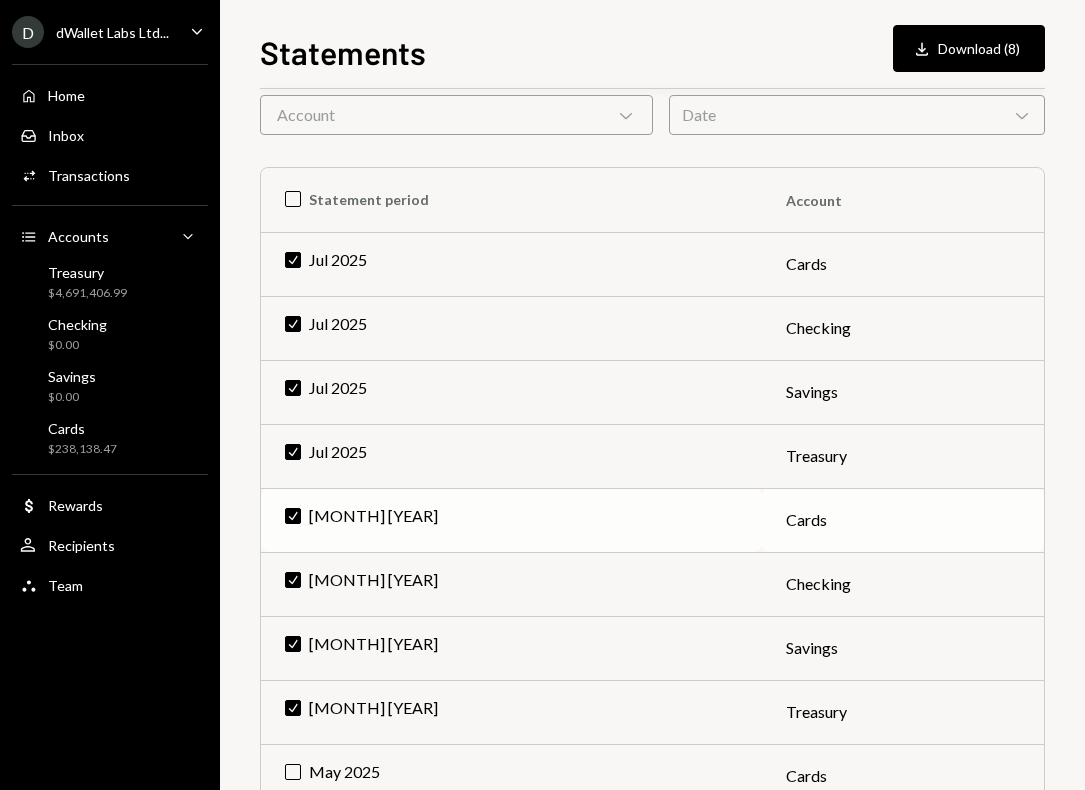 type 